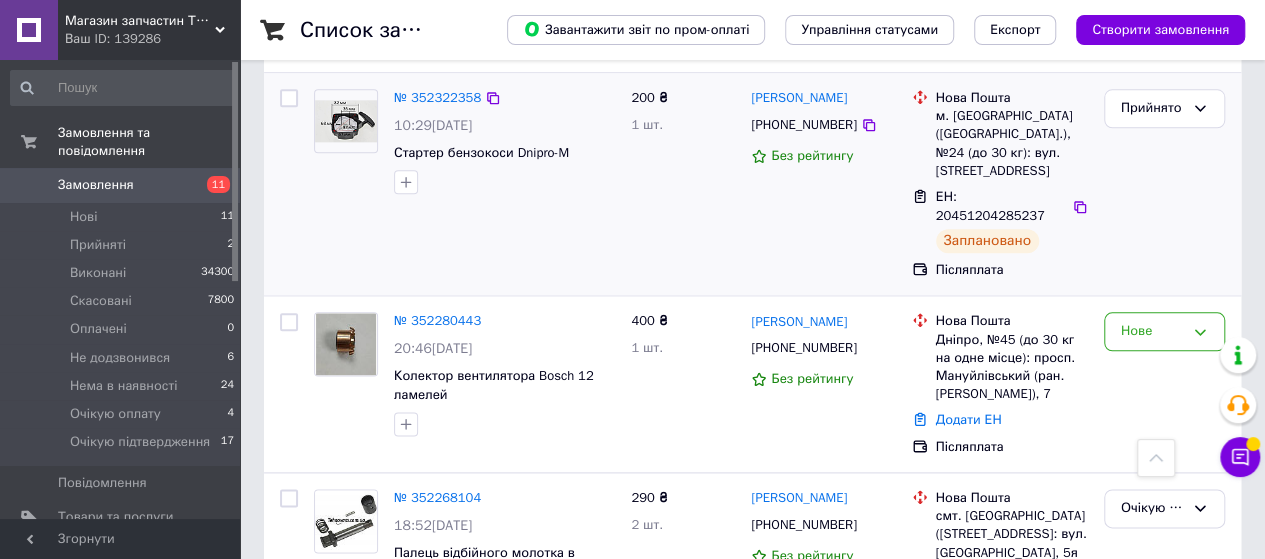 scroll, scrollTop: 1100, scrollLeft: 0, axis: vertical 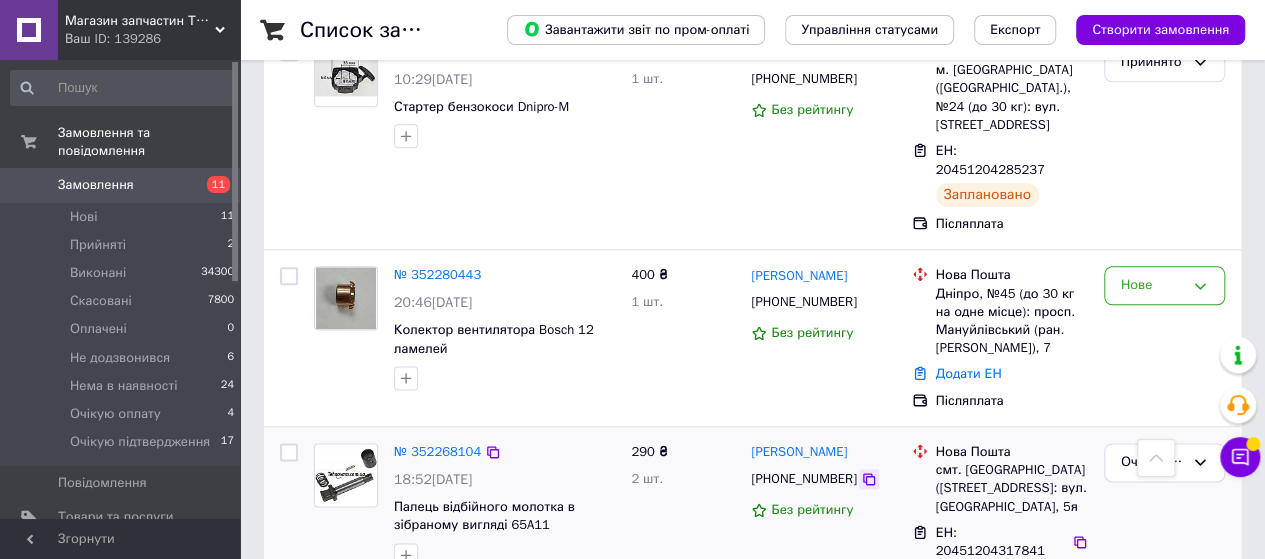 click 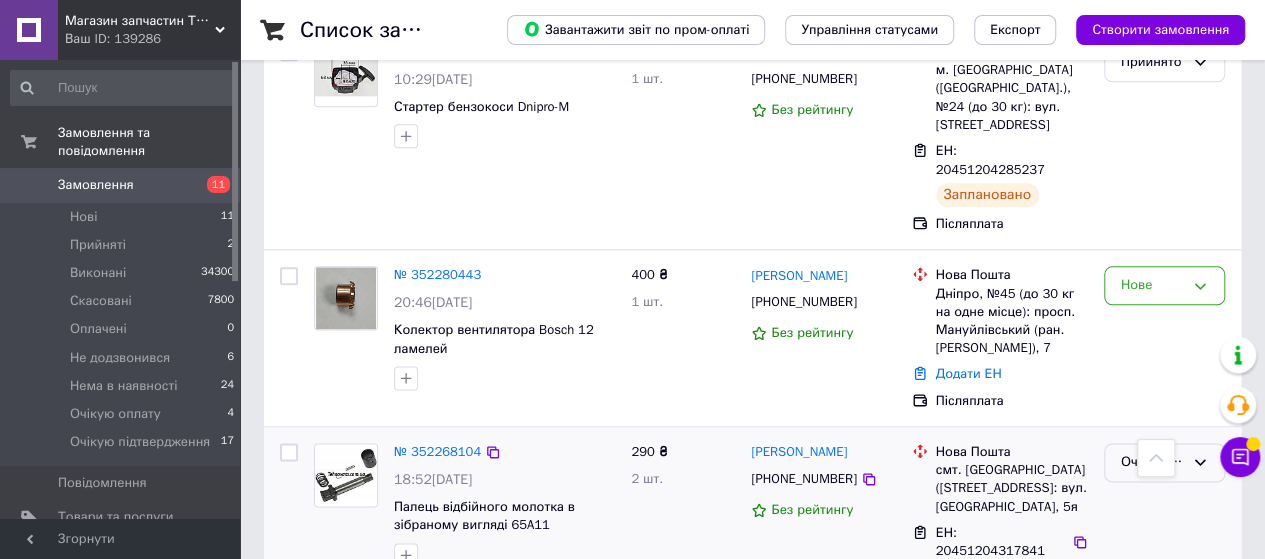 click 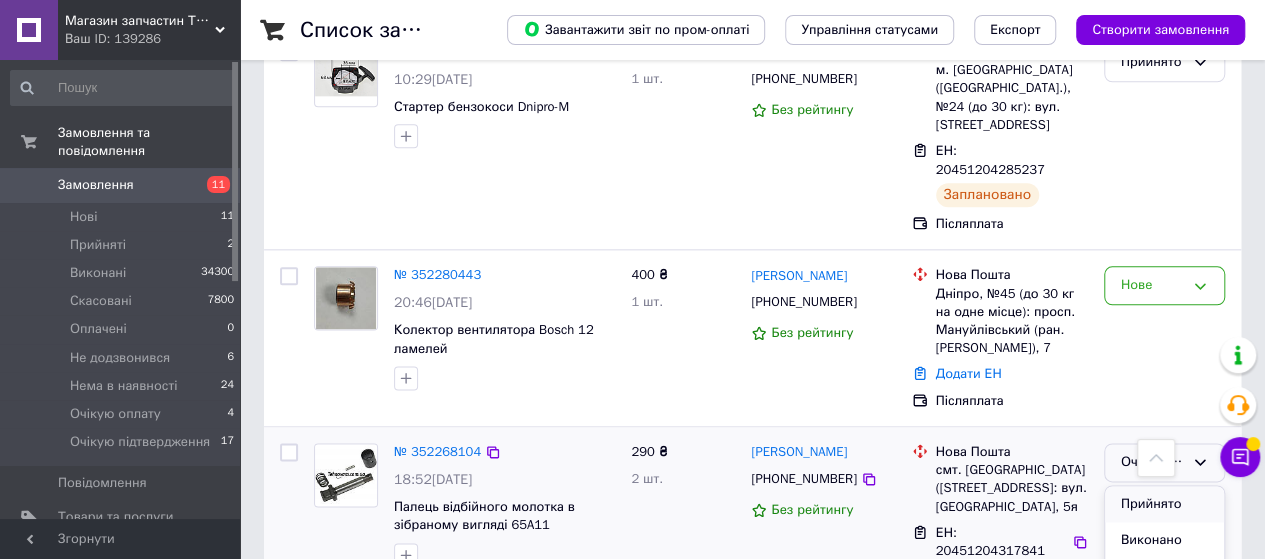click on "Прийнято" at bounding box center (1164, 504) 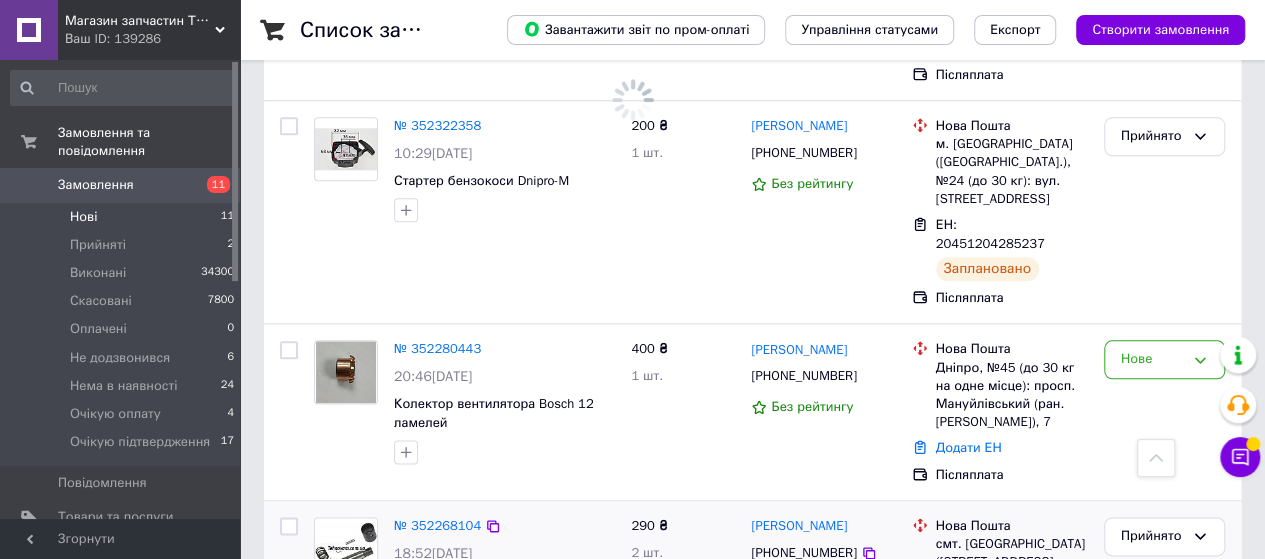 scroll, scrollTop: 1000, scrollLeft: 0, axis: vertical 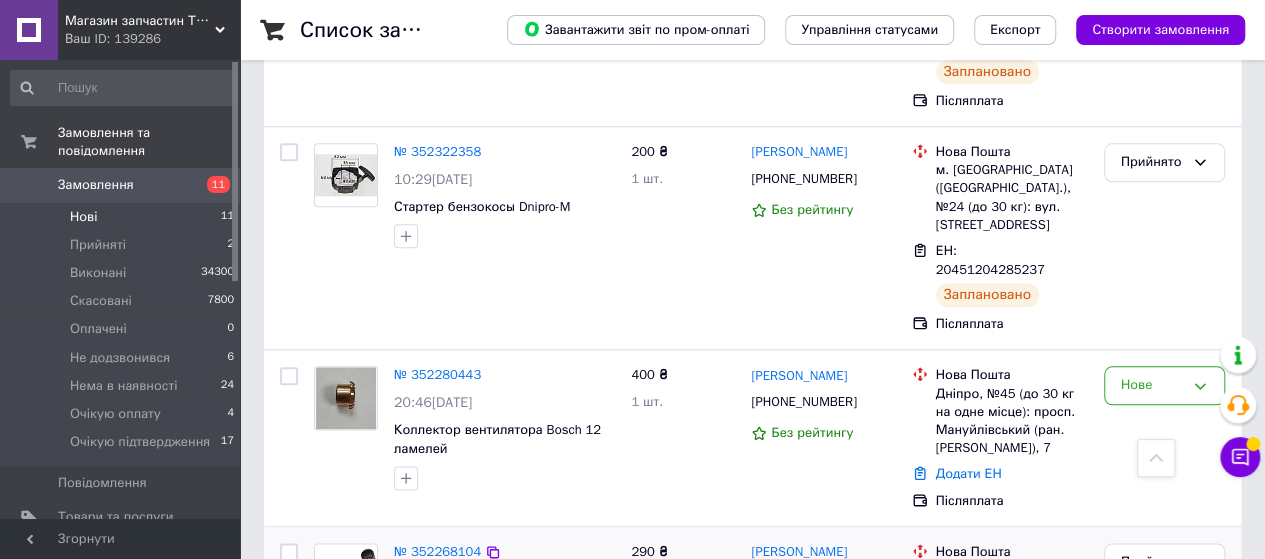 click on "Нові" at bounding box center [83, 217] 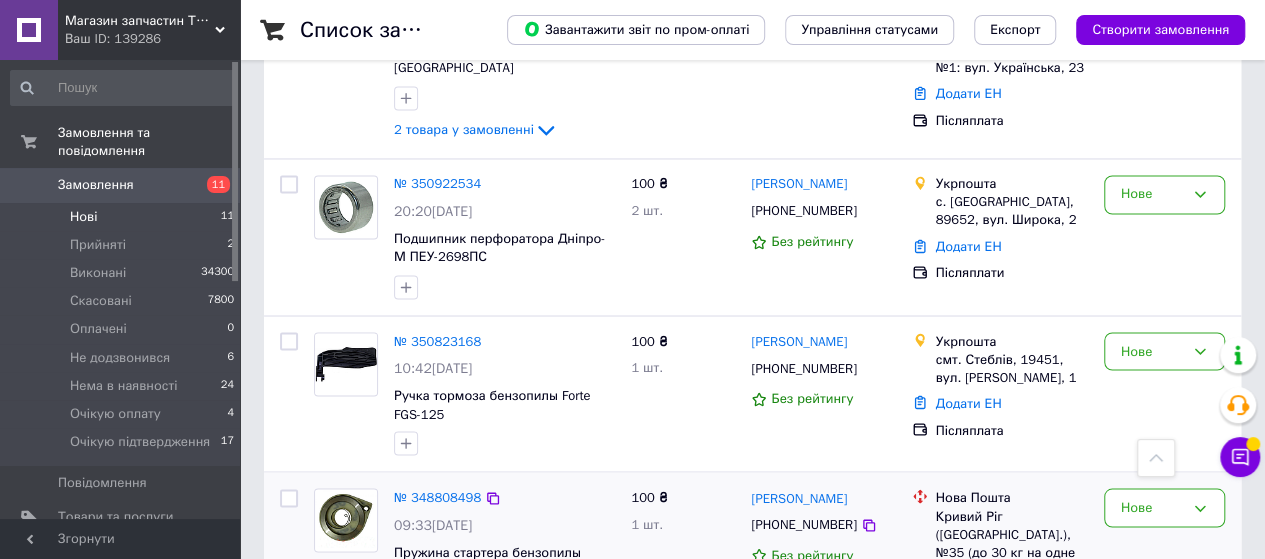 scroll, scrollTop: 1623, scrollLeft: 0, axis: vertical 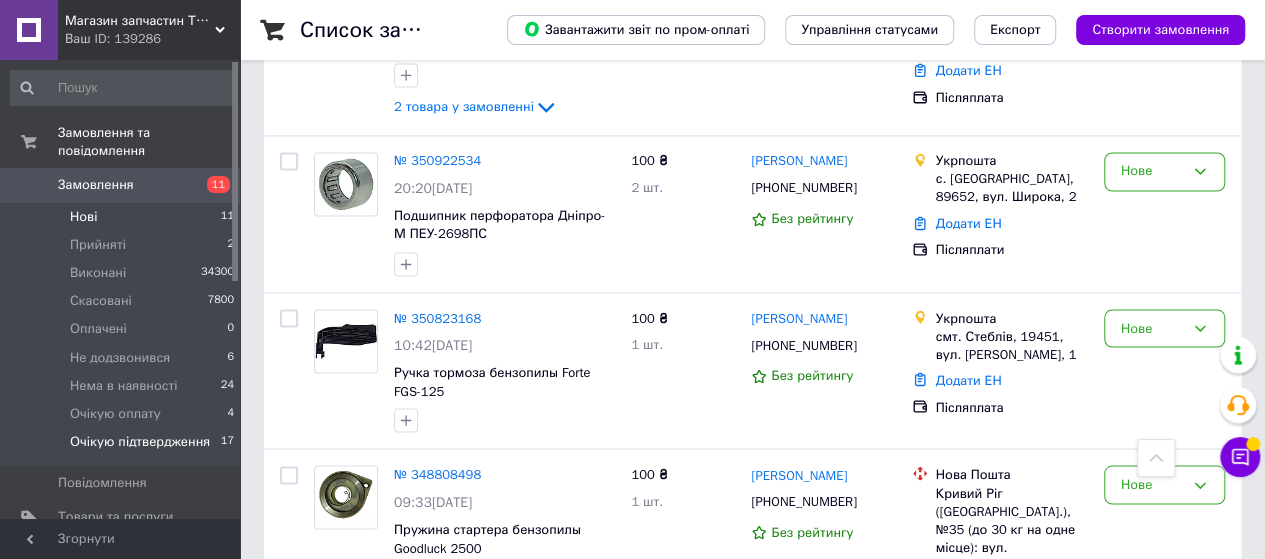 click on "Очікую підтвердження" at bounding box center (140, 442) 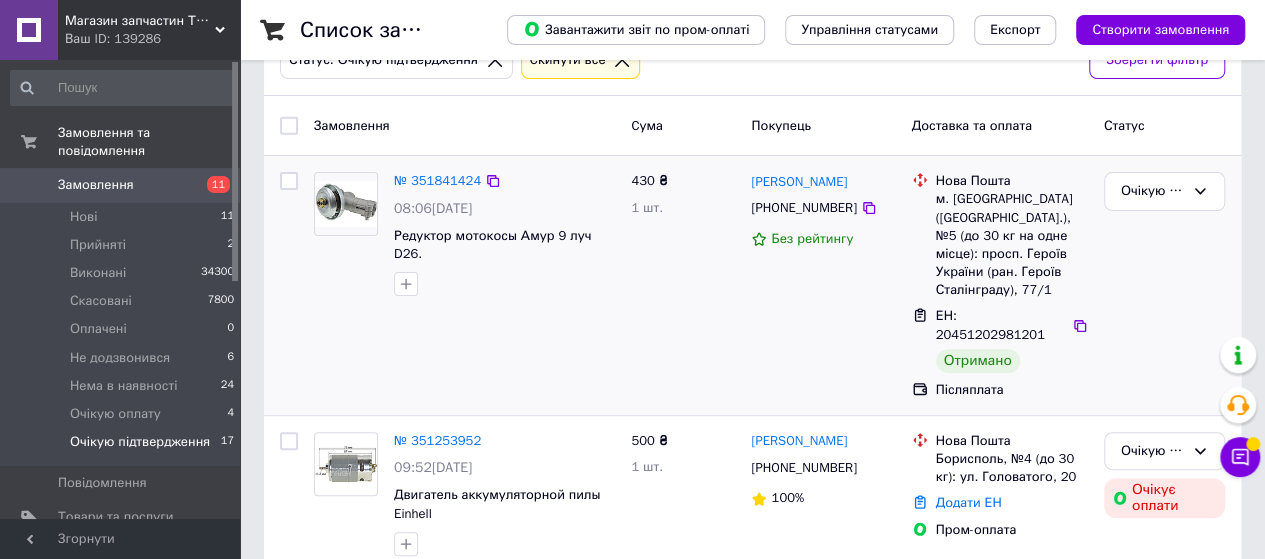 scroll, scrollTop: 100, scrollLeft: 0, axis: vertical 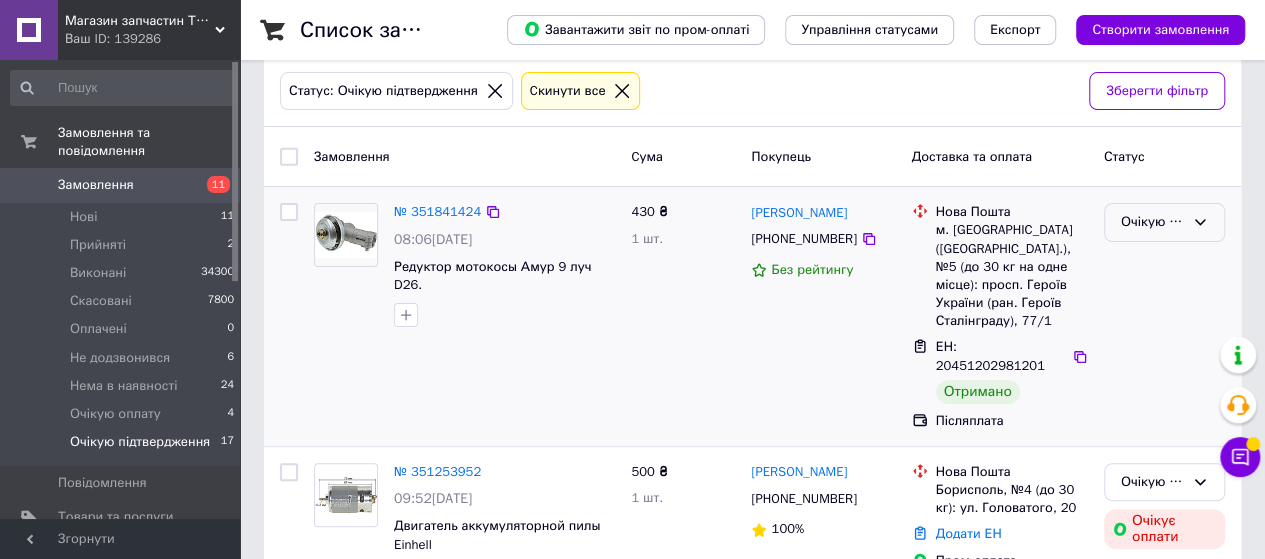 click 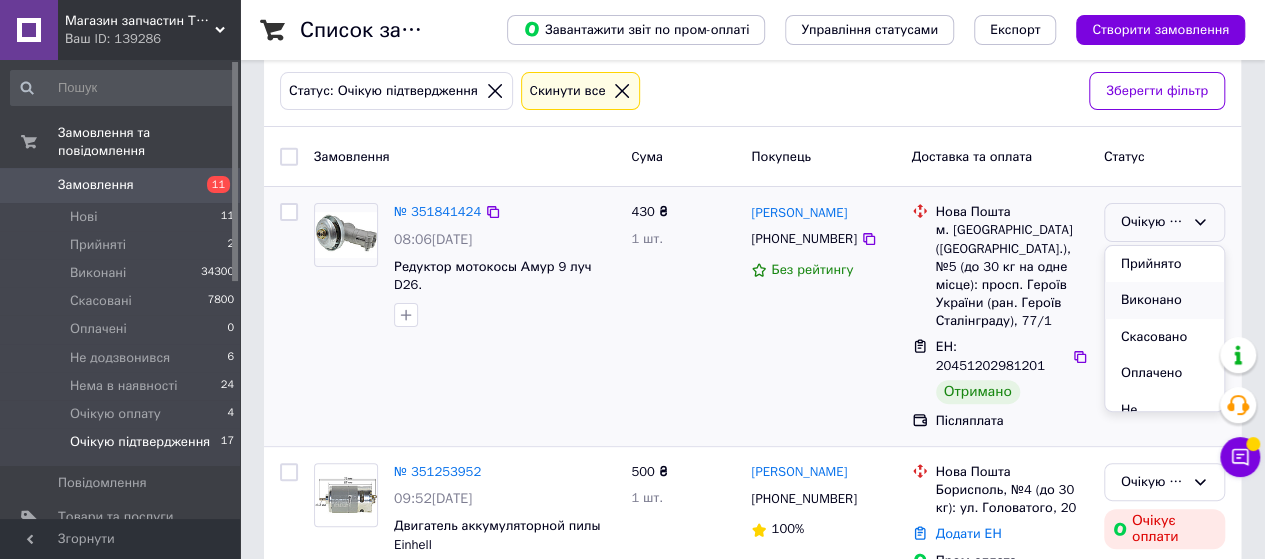 click on "Виконано" at bounding box center [1164, 300] 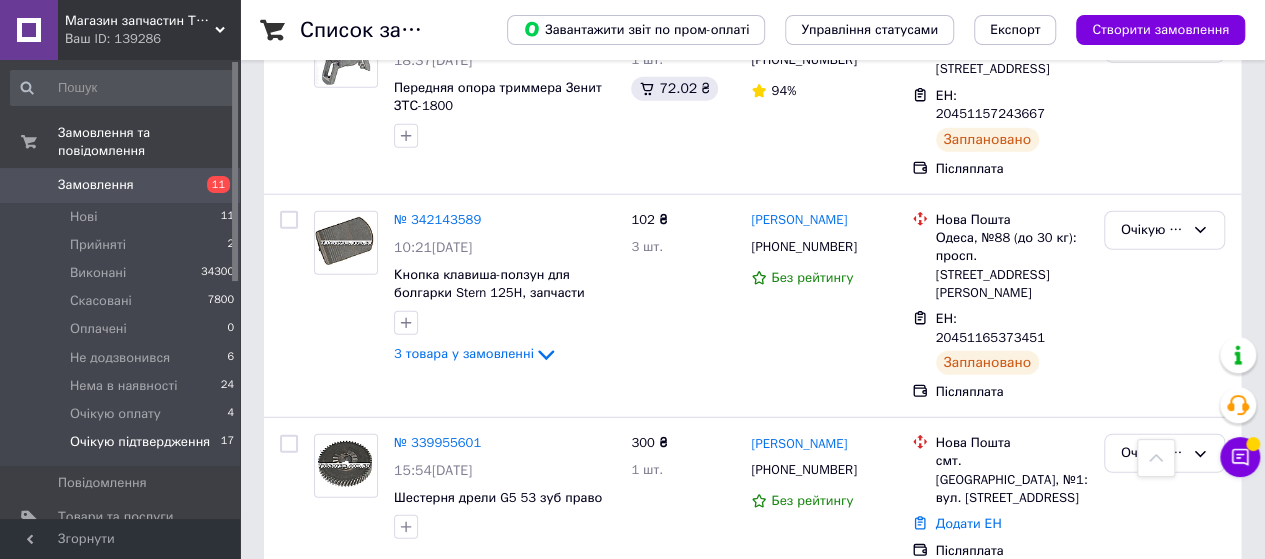 scroll, scrollTop: 2480, scrollLeft: 0, axis: vertical 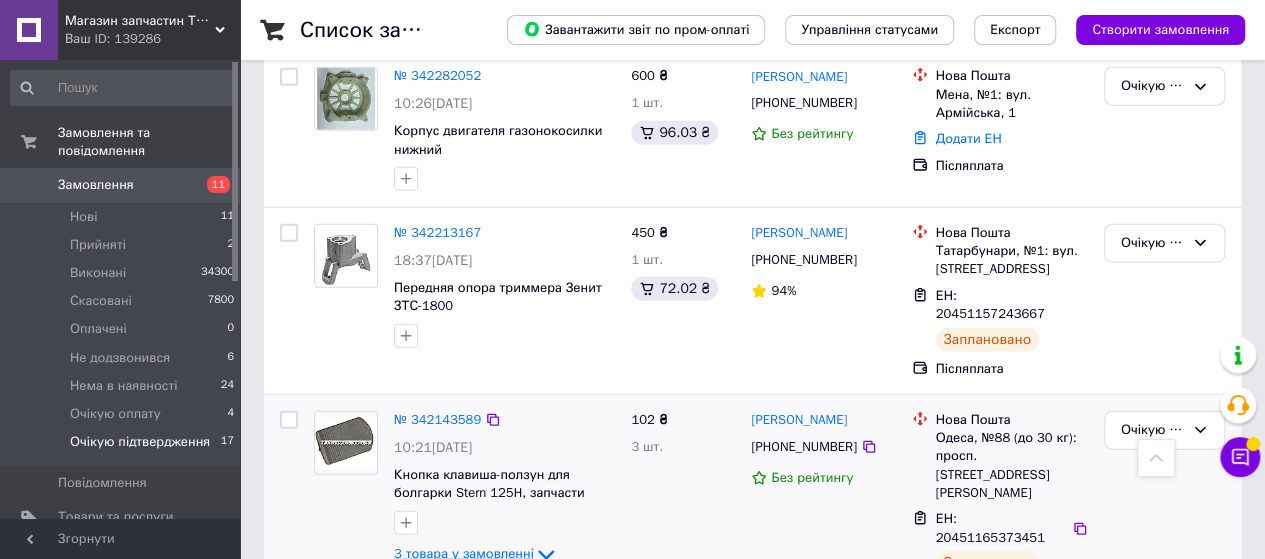 click on "3 товара у замовленні" at bounding box center (464, 553) 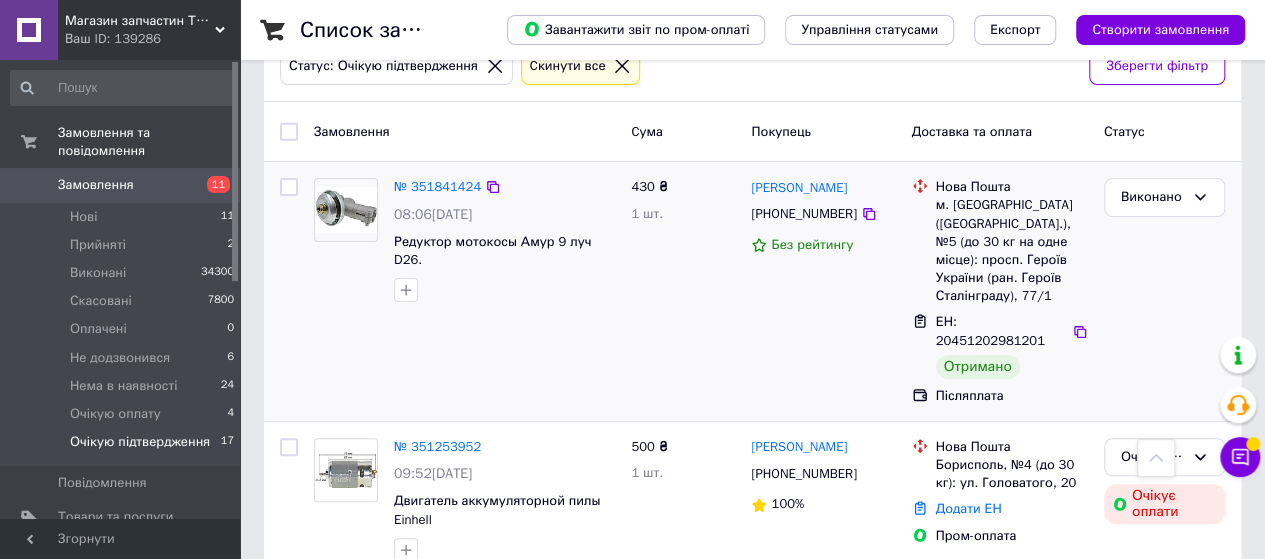 scroll, scrollTop: 80, scrollLeft: 0, axis: vertical 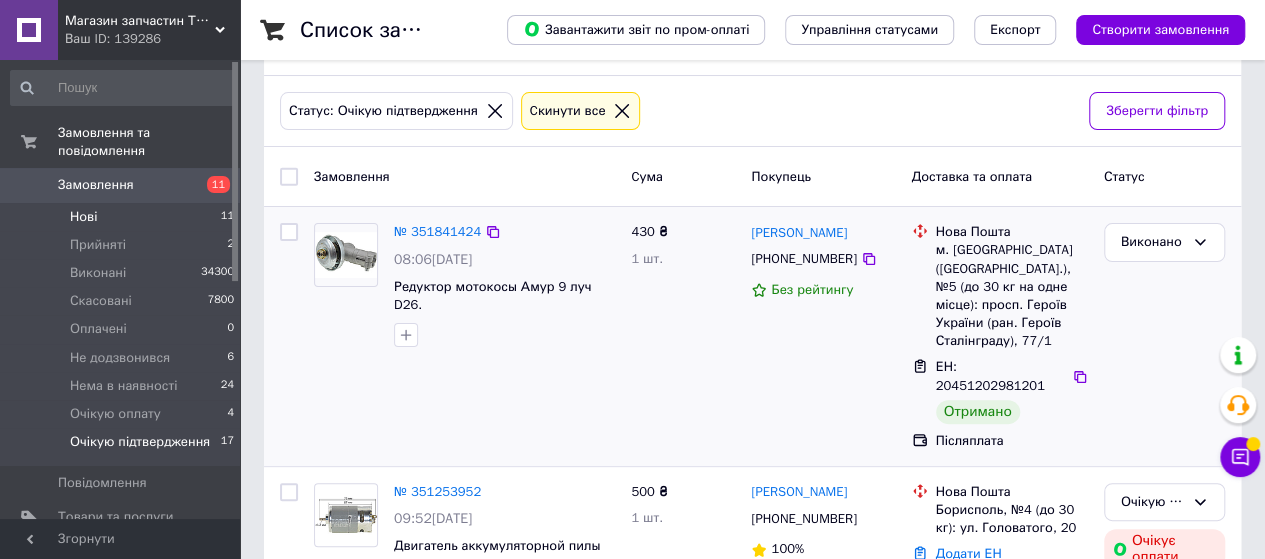 click on "Нові" at bounding box center (83, 217) 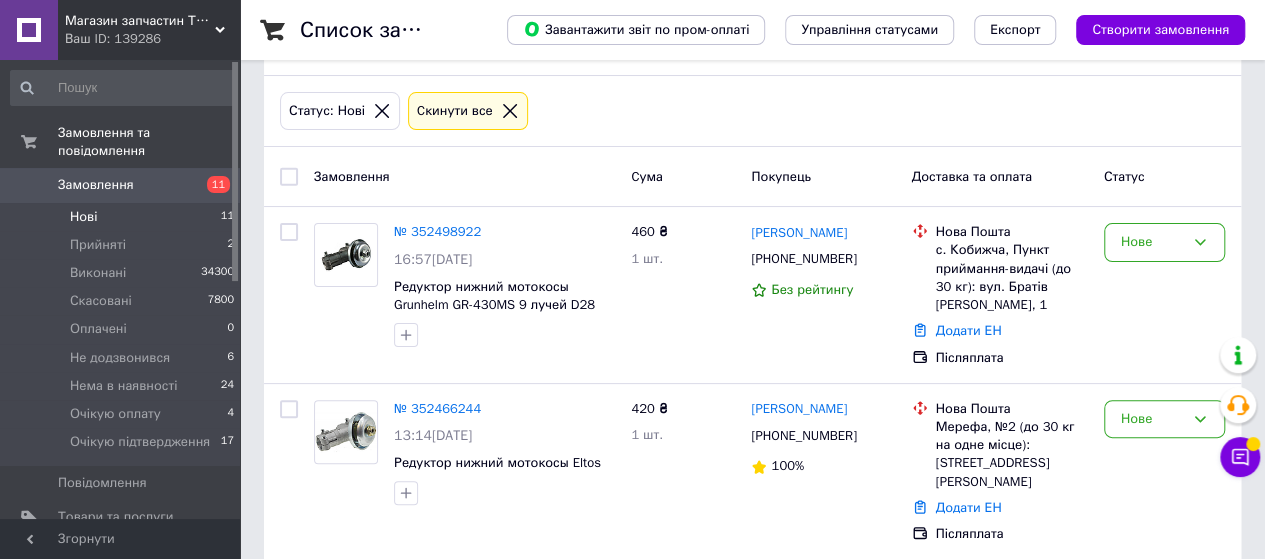 scroll, scrollTop: 0, scrollLeft: 0, axis: both 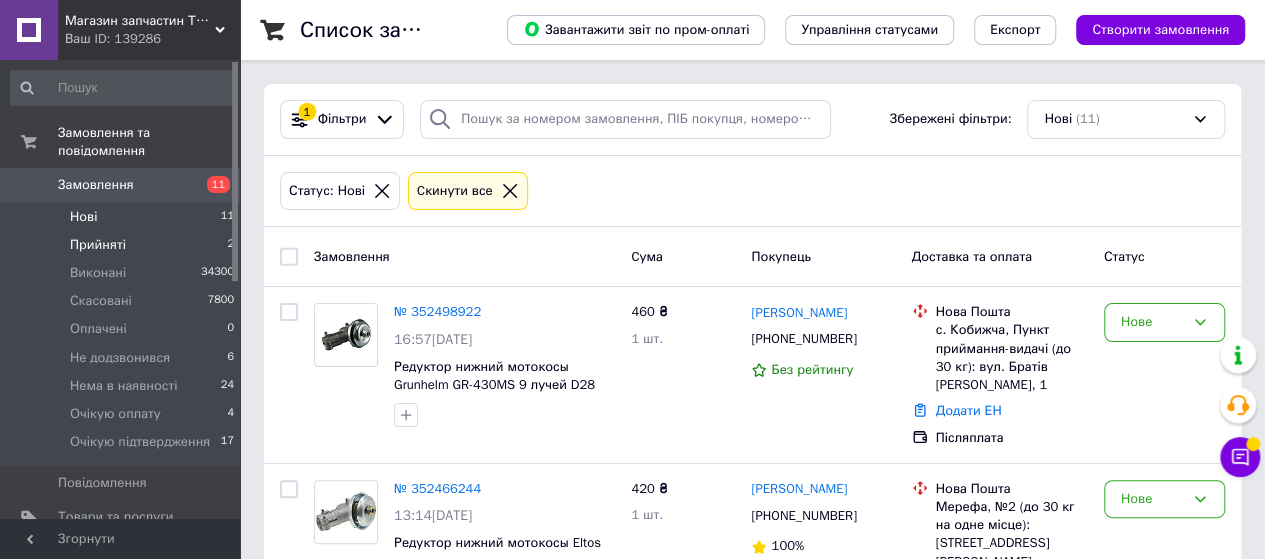 click on "Прийняті" at bounding box center [98, 245] 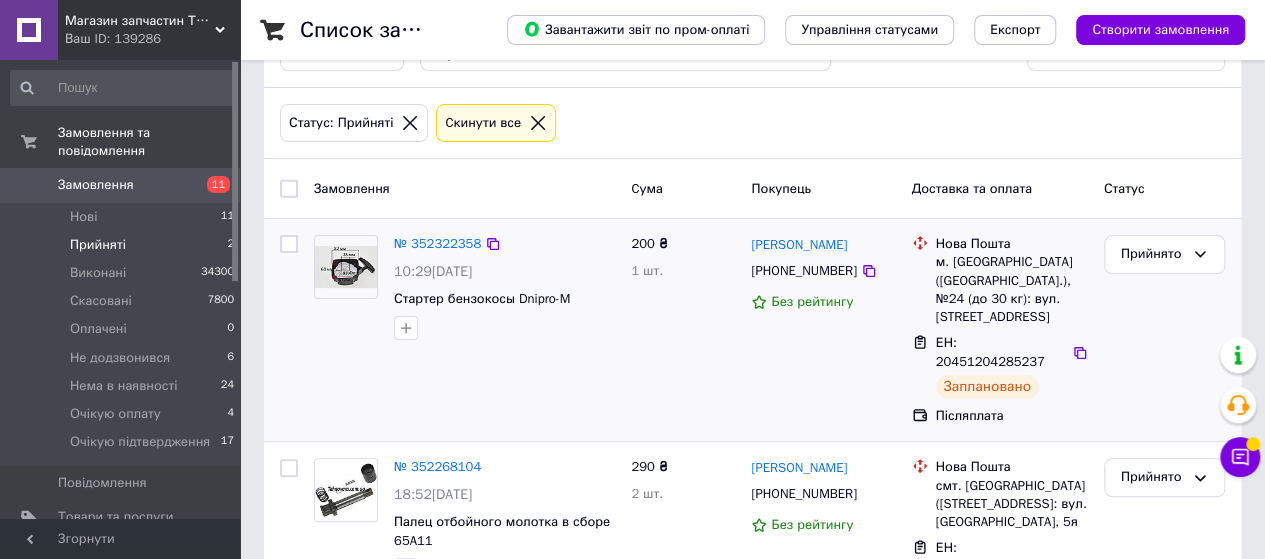 scroll, scrollTop: 100, scrollLeft: 0, axis: vertical 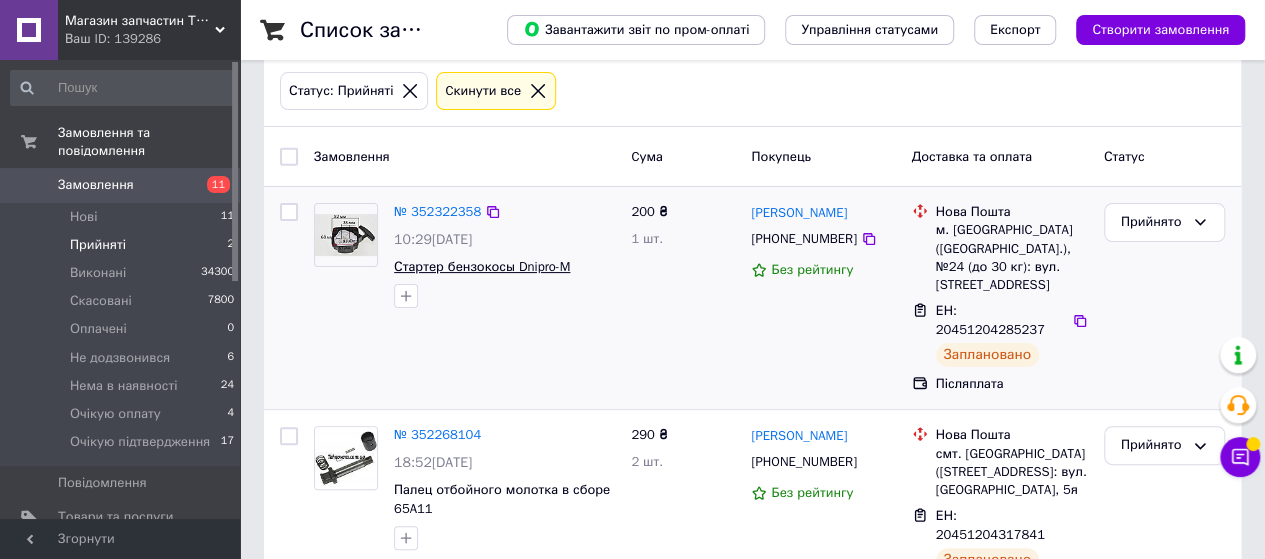 click on "Стартер бензокосы Dnipro-M" at bounding box center [482, 266] 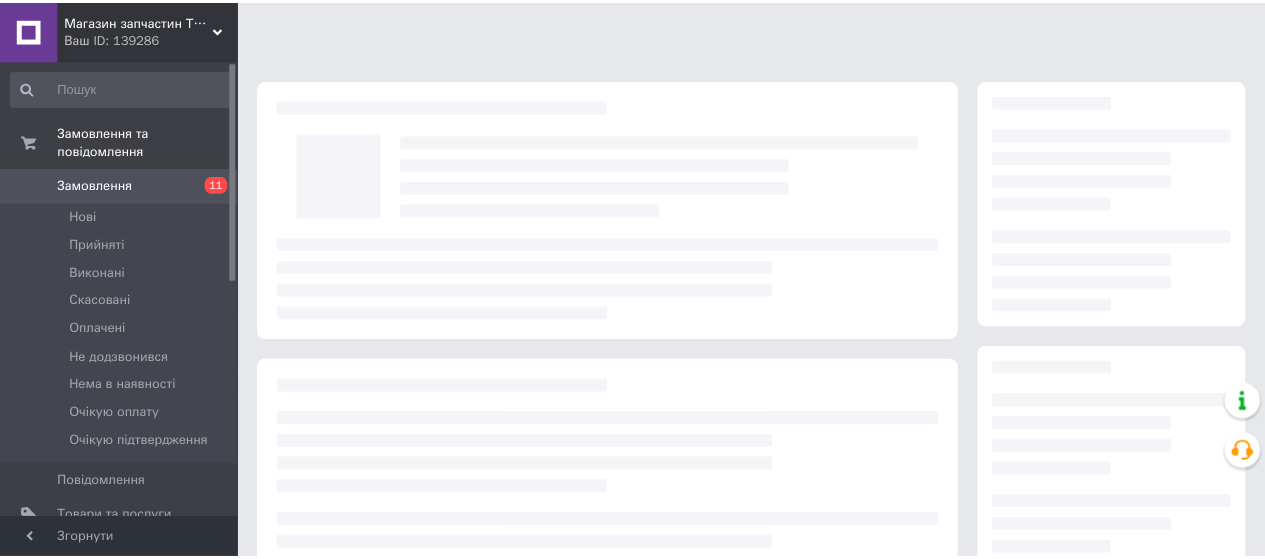 scroll, scrollTop: 0, scrollLeft: 0, axis: both 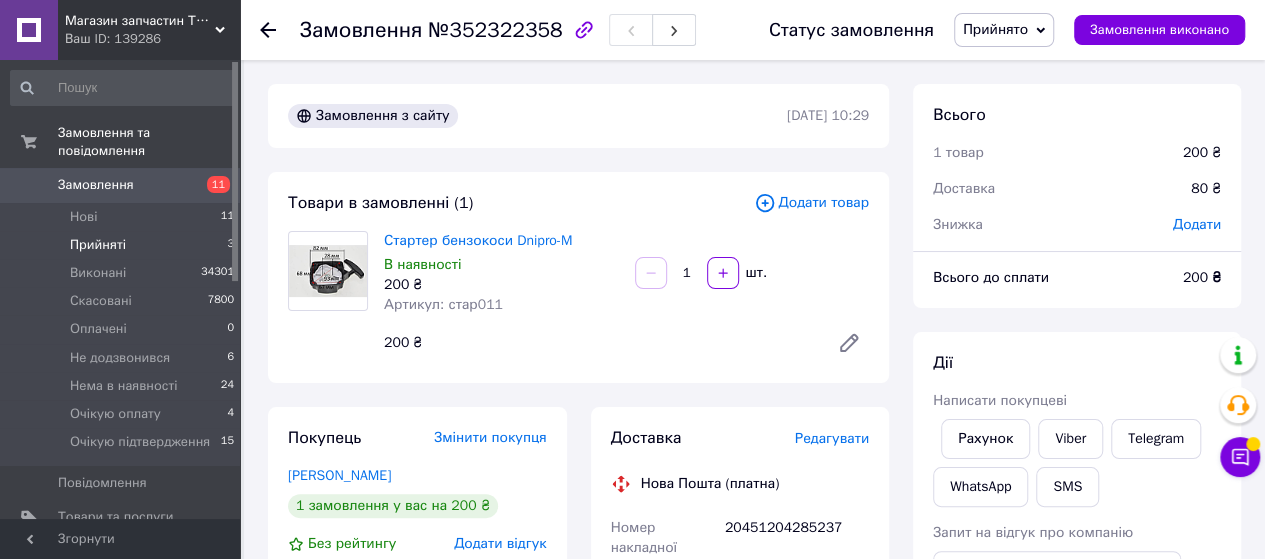 click on "Прийняті" at bounding box center [98, 245] 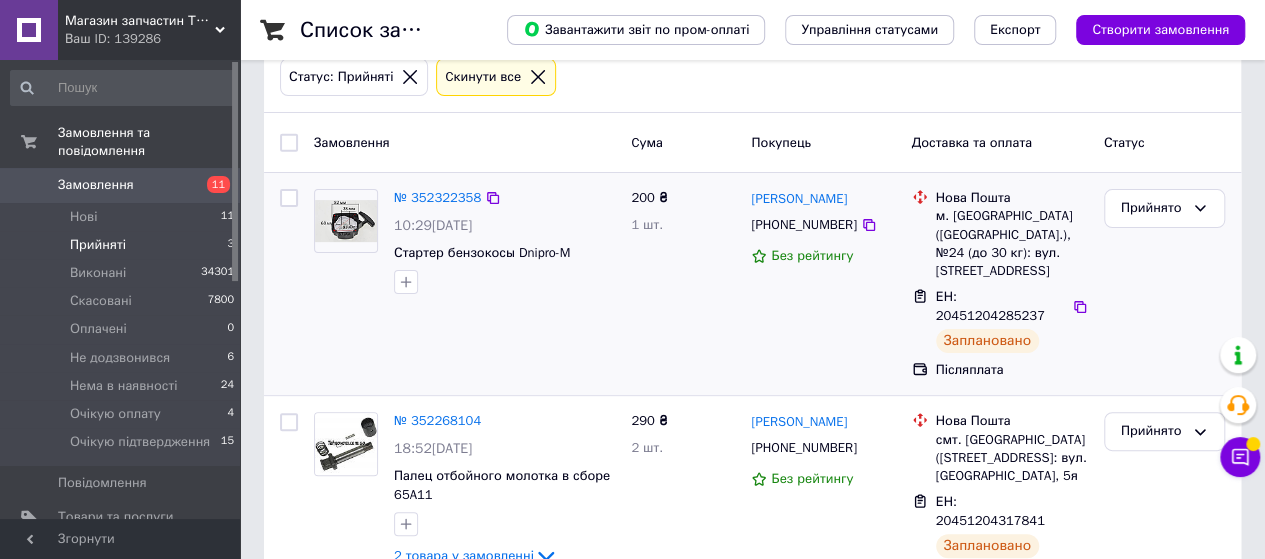 scroll, scrollTop: 300, scrollLeft: 0, axis: vertical 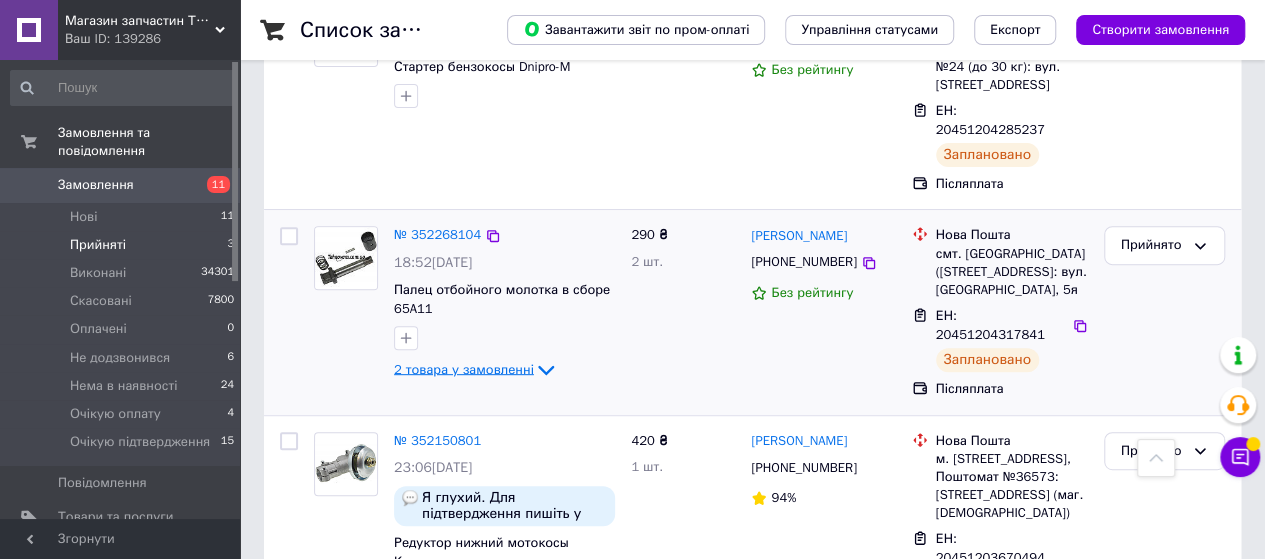 click on "2 товара у замовленні" at bounding box center [464, 369] 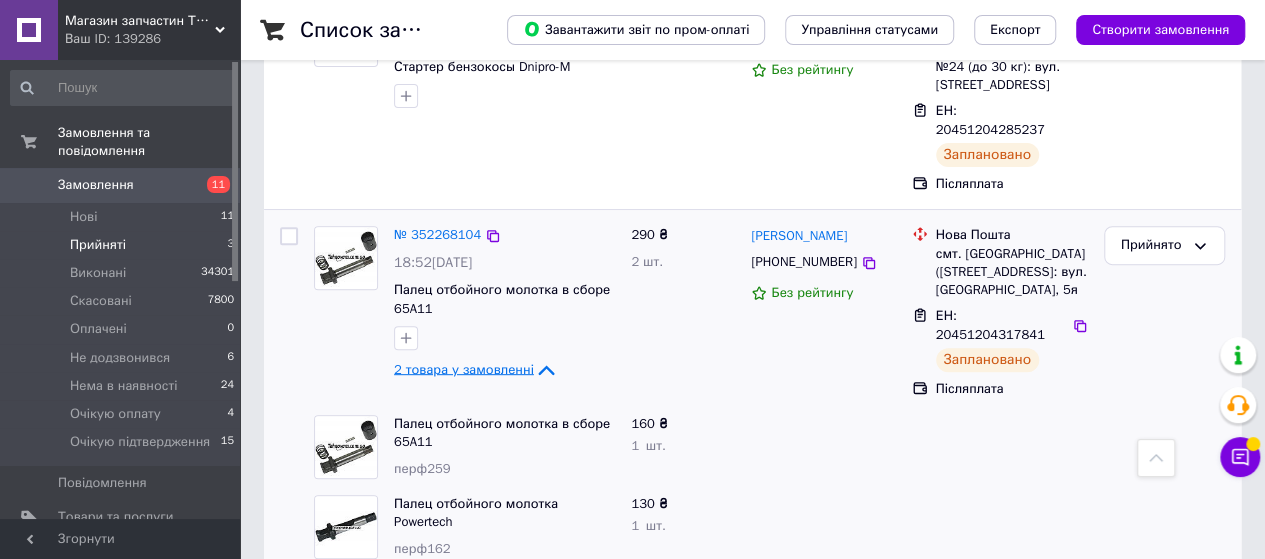 click on "2 товара у замовленні" at bounding box center (464, 369) 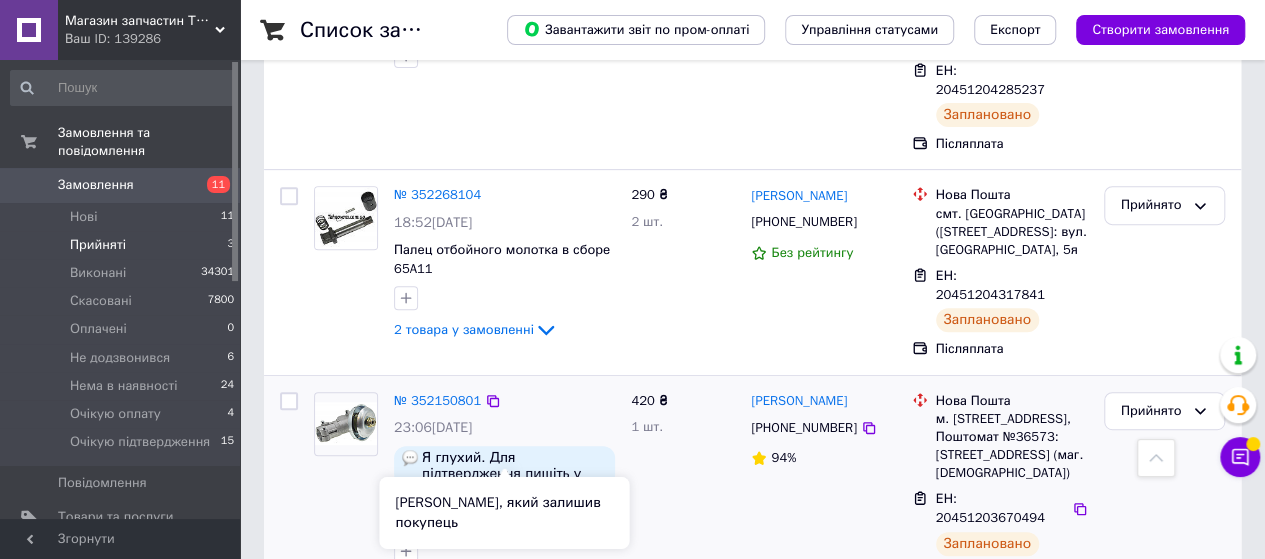 scroll, scrollTop: 362, scrollLeft: 0, axis: vertical 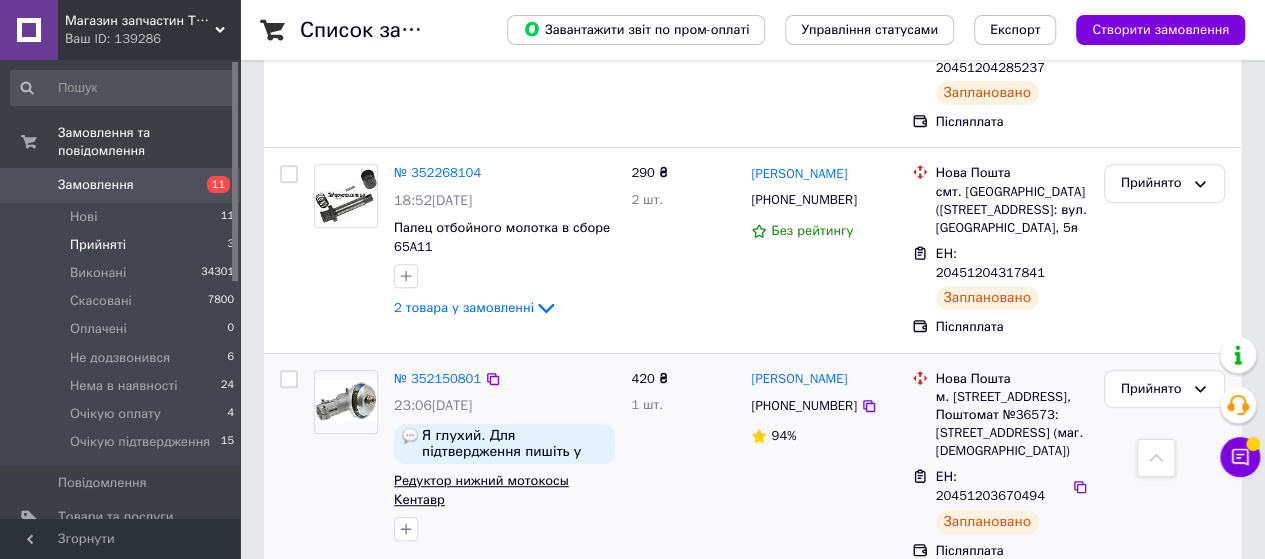 click on "Редуктор нижний мотокосы Кентавр" at bounding box center [481, 490] 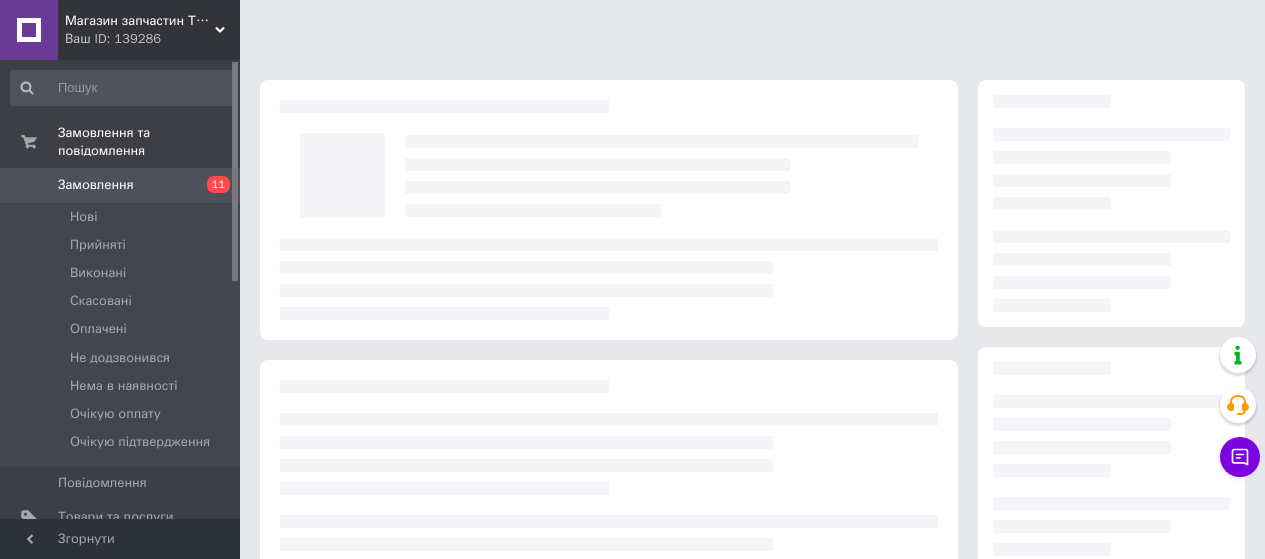 scroll, scrollTop: 0, scrollLeft: 0, axis: both 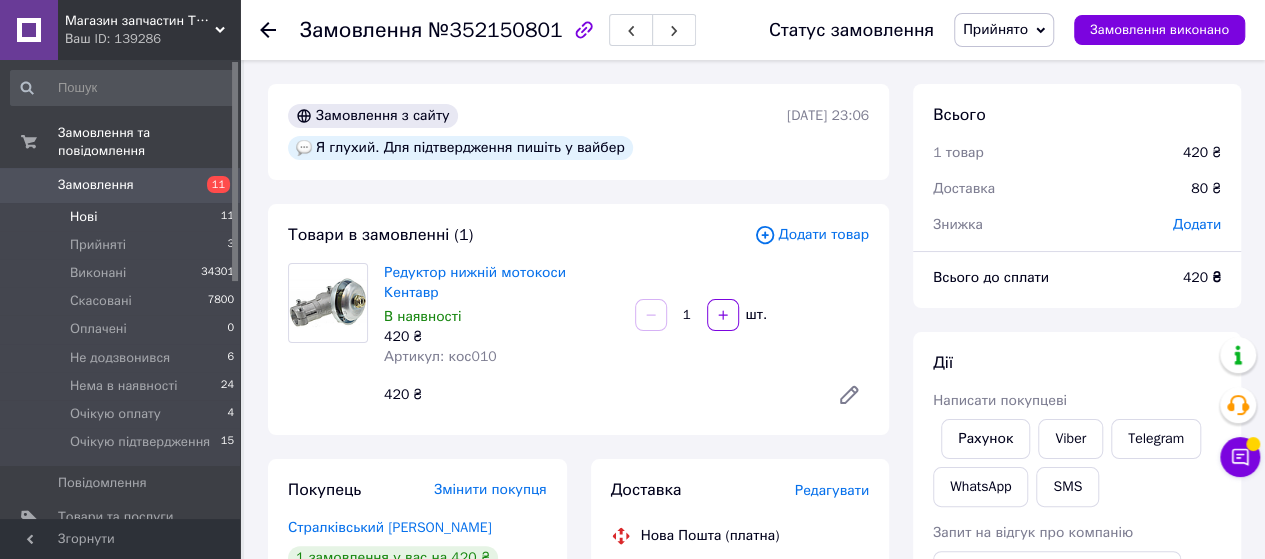 click on "Нові" at bounding box center [83, 217] 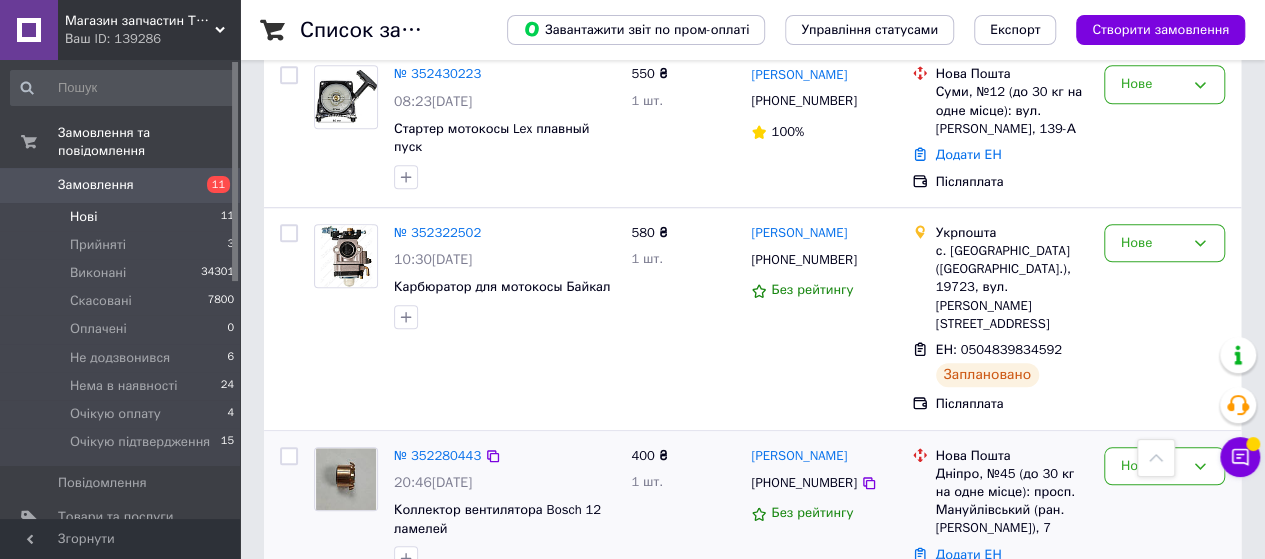 scroll, scrollTop: 800, scrollLeft: 0, axis: vertical 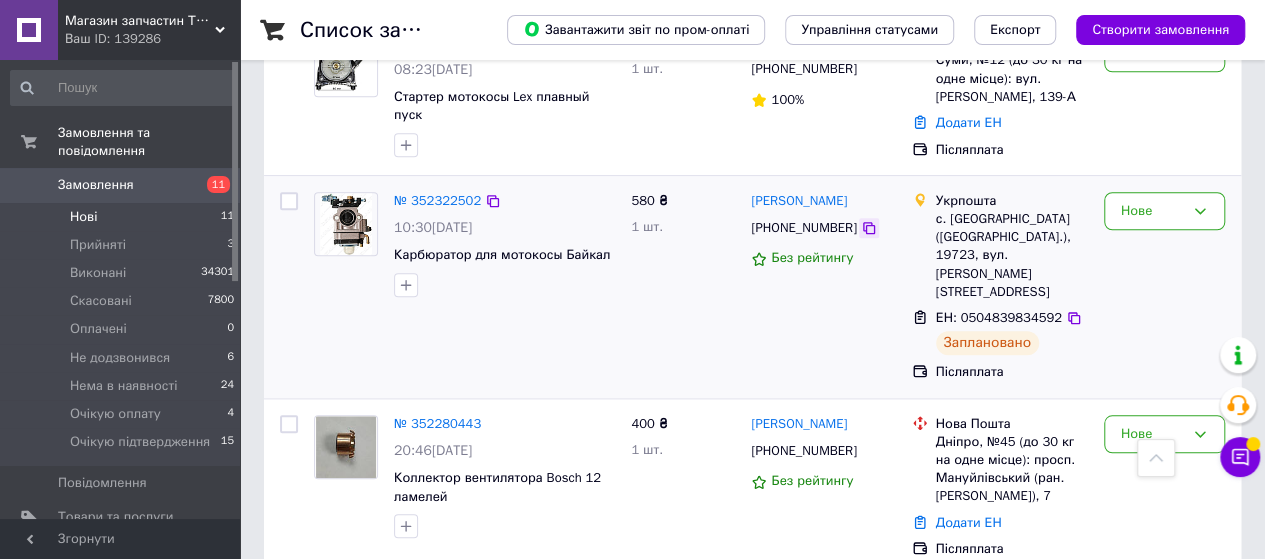 click 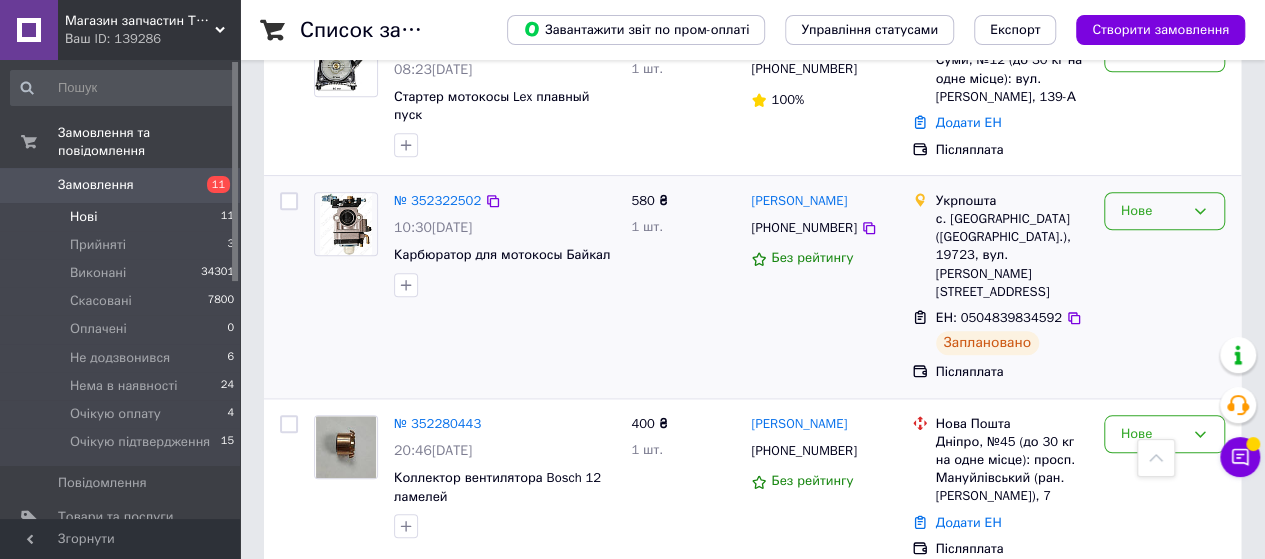 drag, startPoint x: 1201, startPoint y: 185, endPoint x: 1207, endPoint y: 197, distance: 13.416408 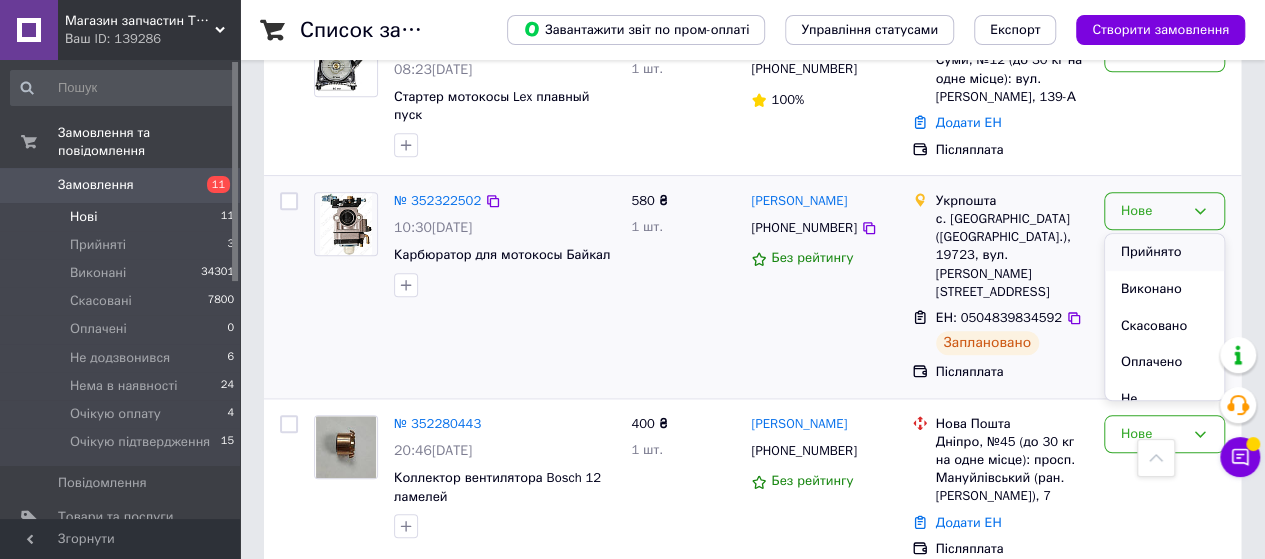 click on "Прийнято" at bounding box center (1164, 252) 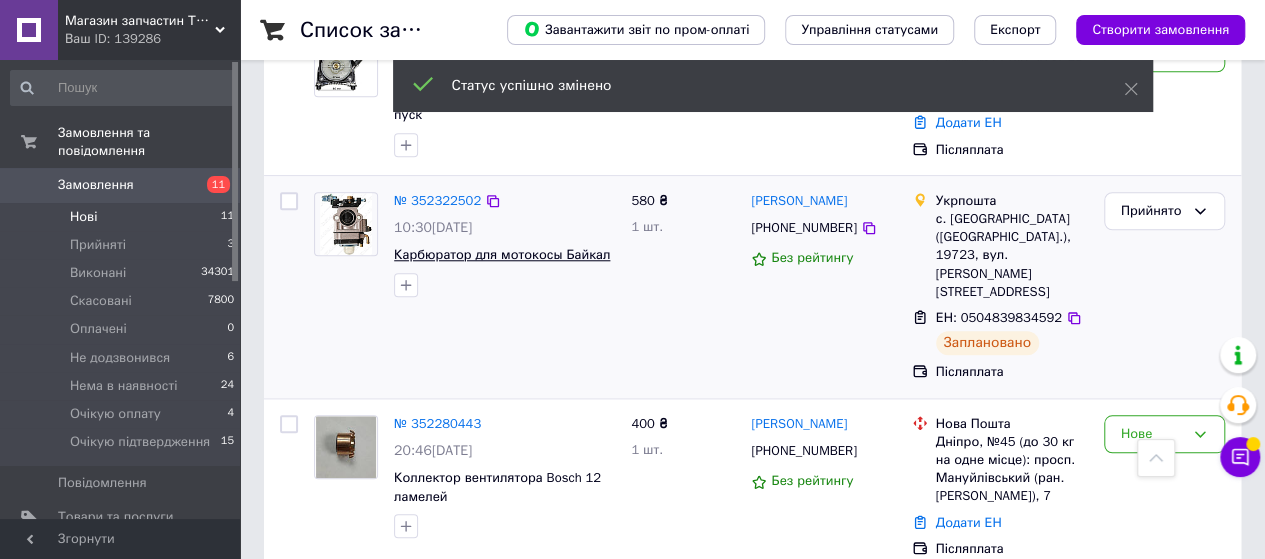 click on "Карбюратор для мотокосы Байкал" at bounding box center [502, 254] 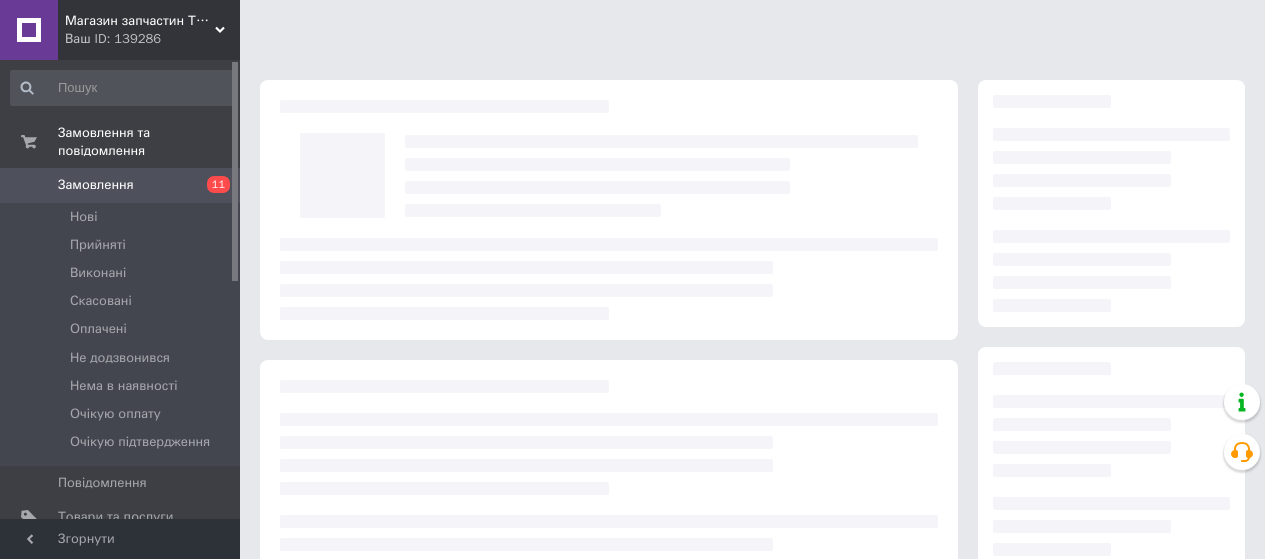 scroll, scrollTop: 0, scrollLeft: 0, axis: both 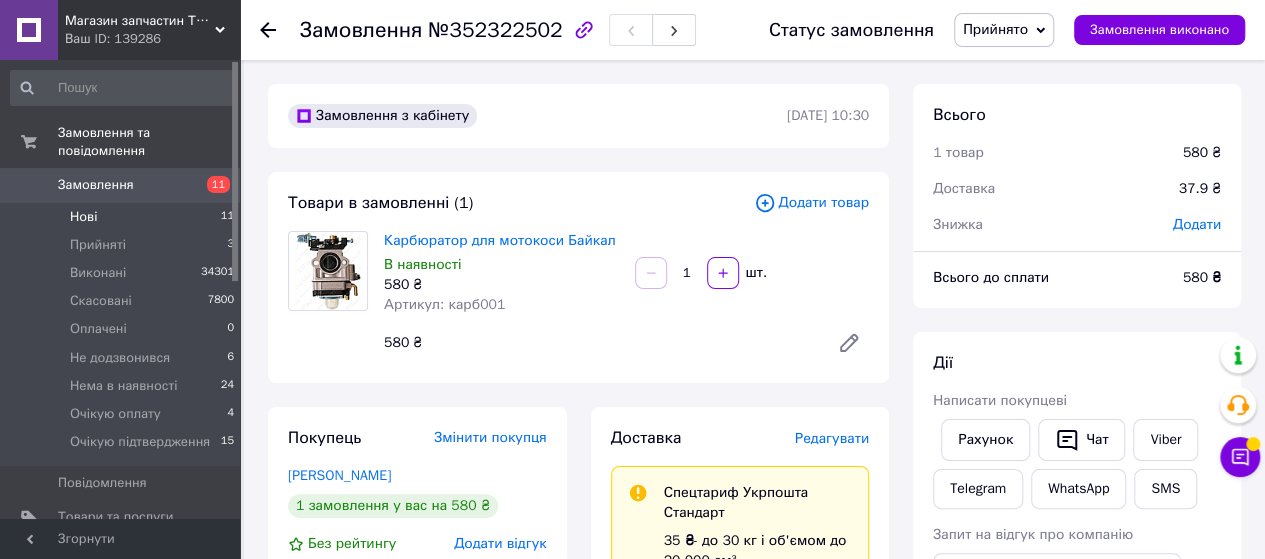 click on "Нові" at bounding box center [83, 217] 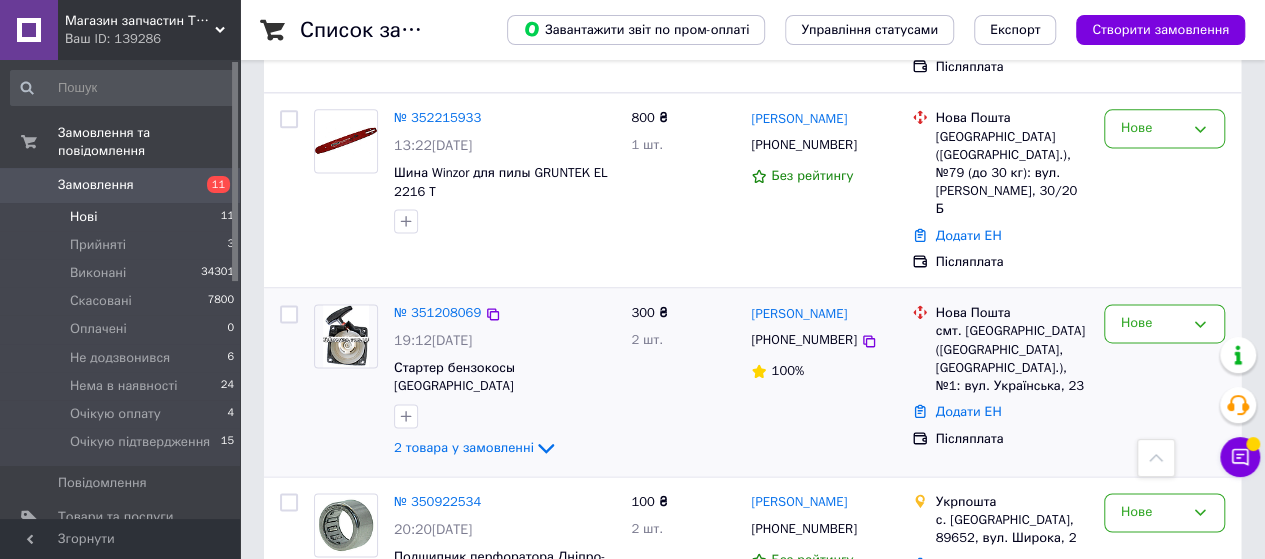 scroll, scrollTop: 1300, scrollLeft: 0, axis: vertical 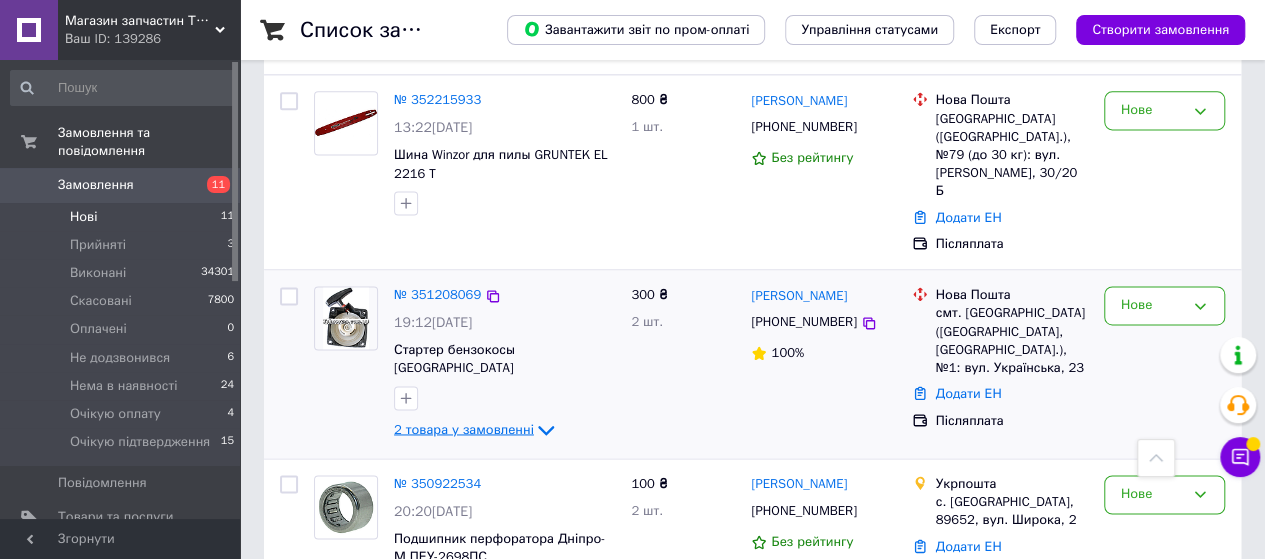 click on "2 товара у замовленні" at bounding box center [464, 429] 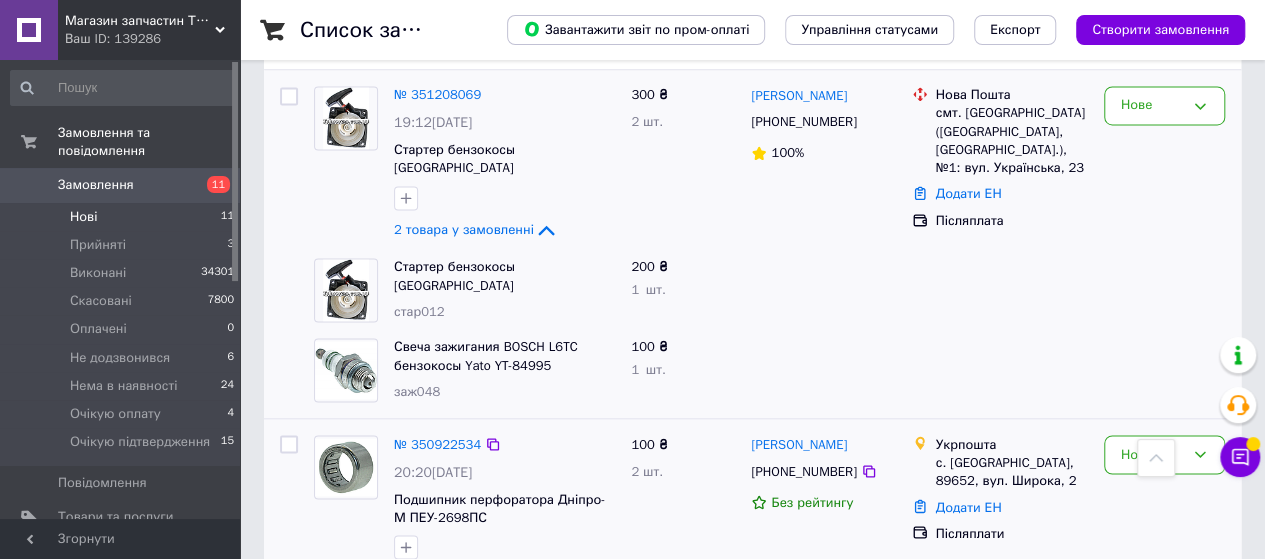 scroll, scrollTop: 1700, scrollLeft: 0, axis: vertical 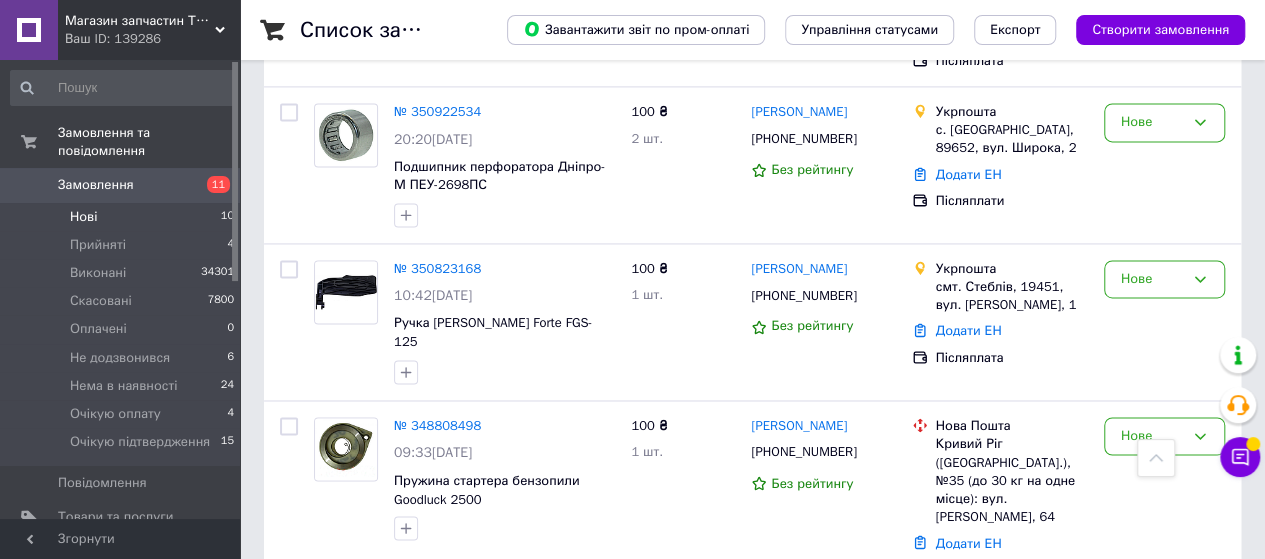 click on "Нові" at bounding box center (83, 217) 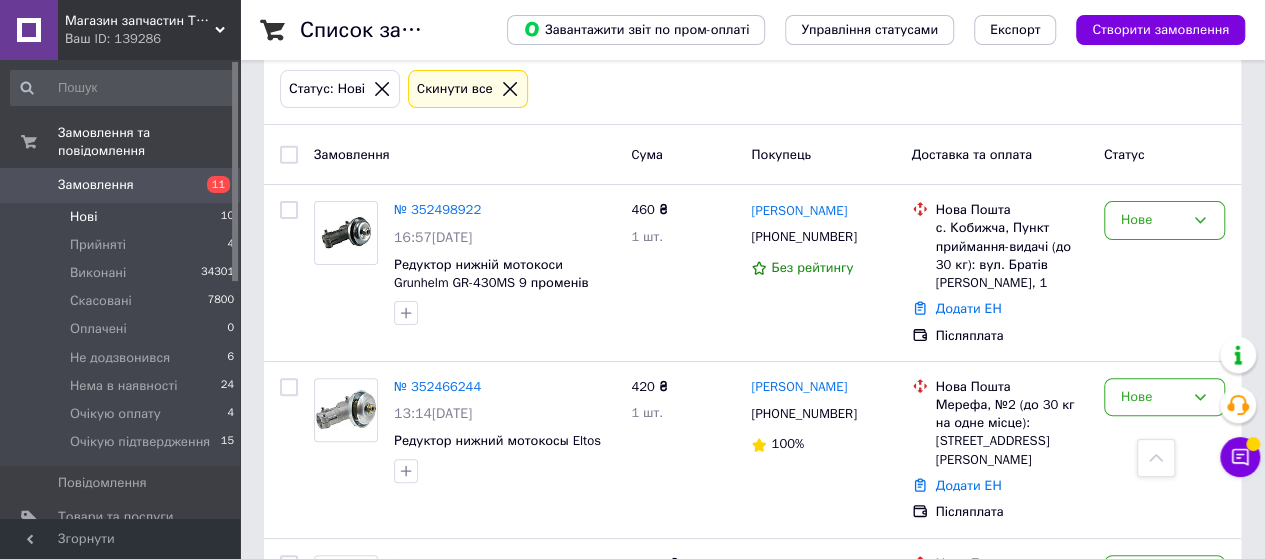 scroll, scrollTop: 100, scrollLeft: 0, axis: vertical 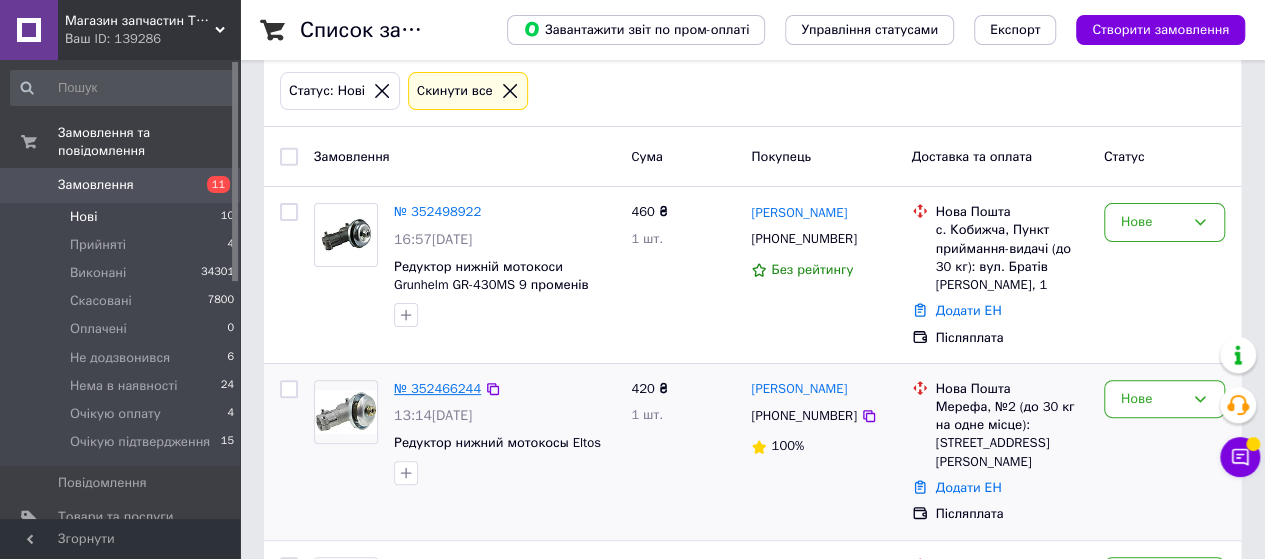 click on "№ 352466244" at bounding box center [437, 388] 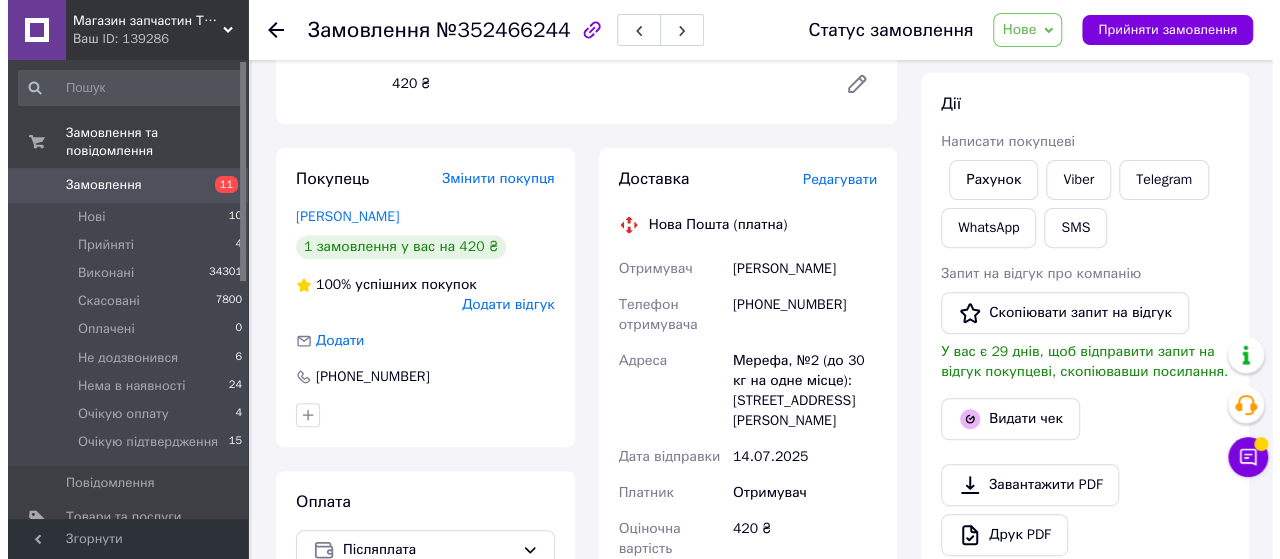 scroll, scrollTop: 300, scrollLeft: 0, axis: vertical 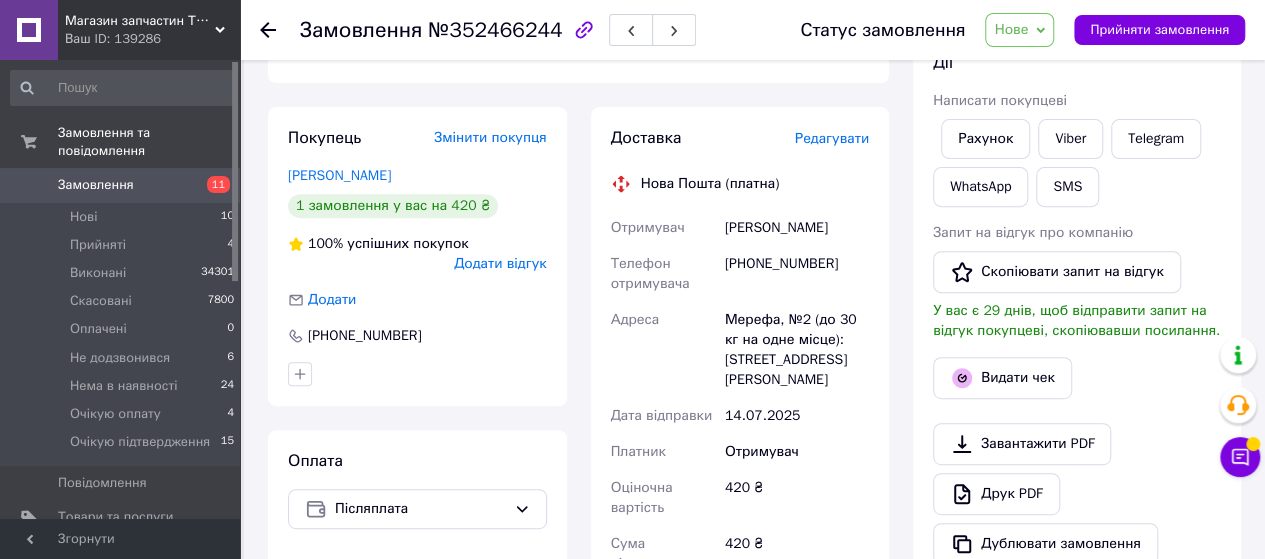 click on "Редагувати" at bounding box center (832, 138) 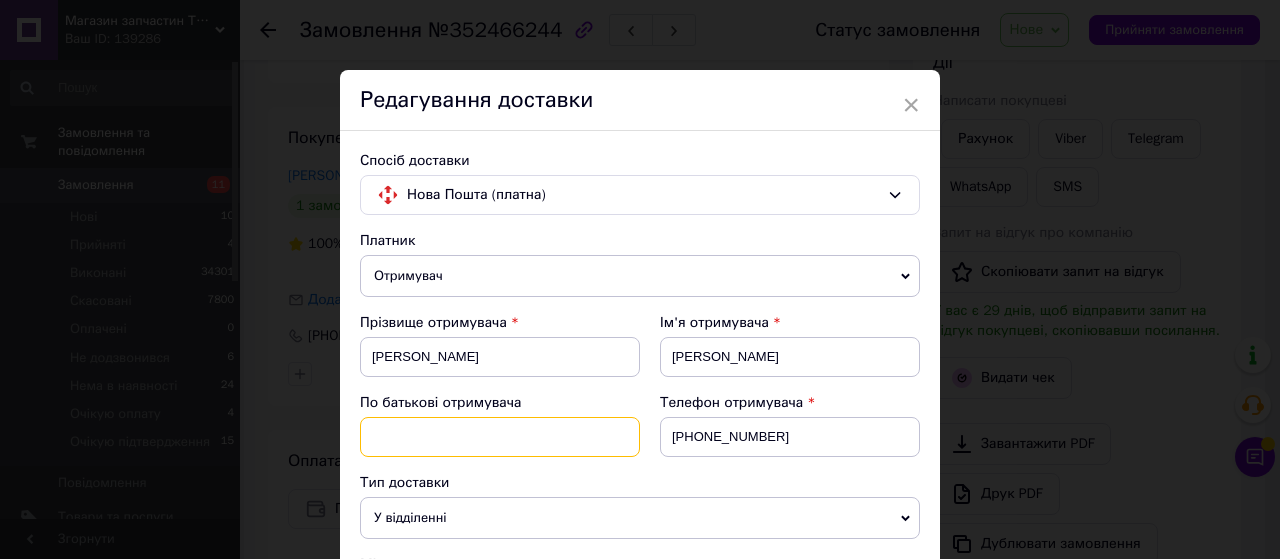click at bounding box center (500, 437) 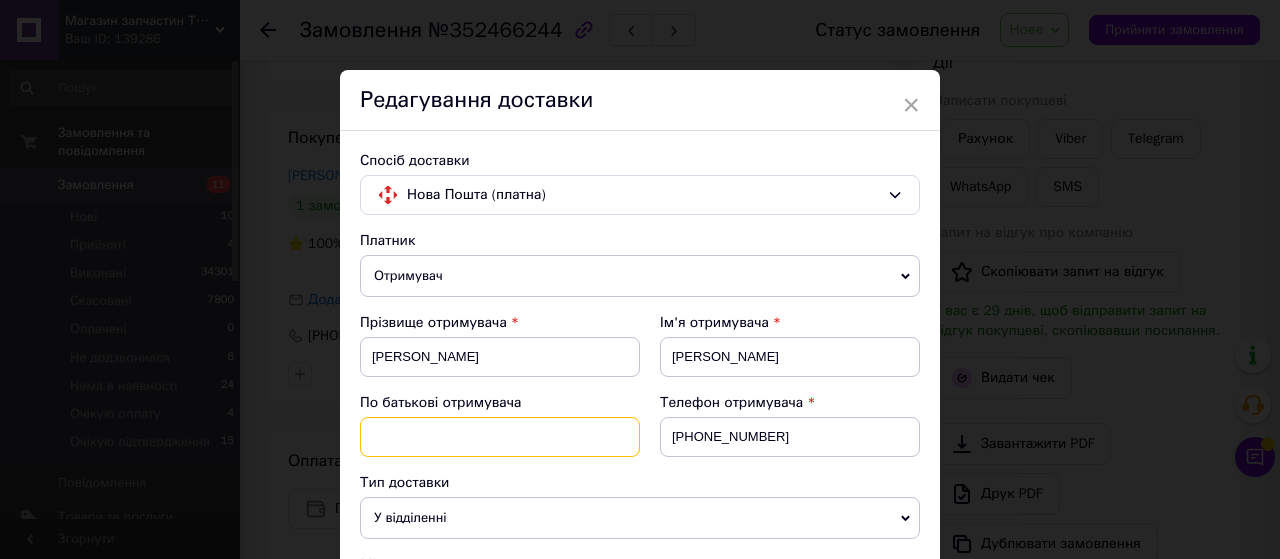 type on "Миколайович" 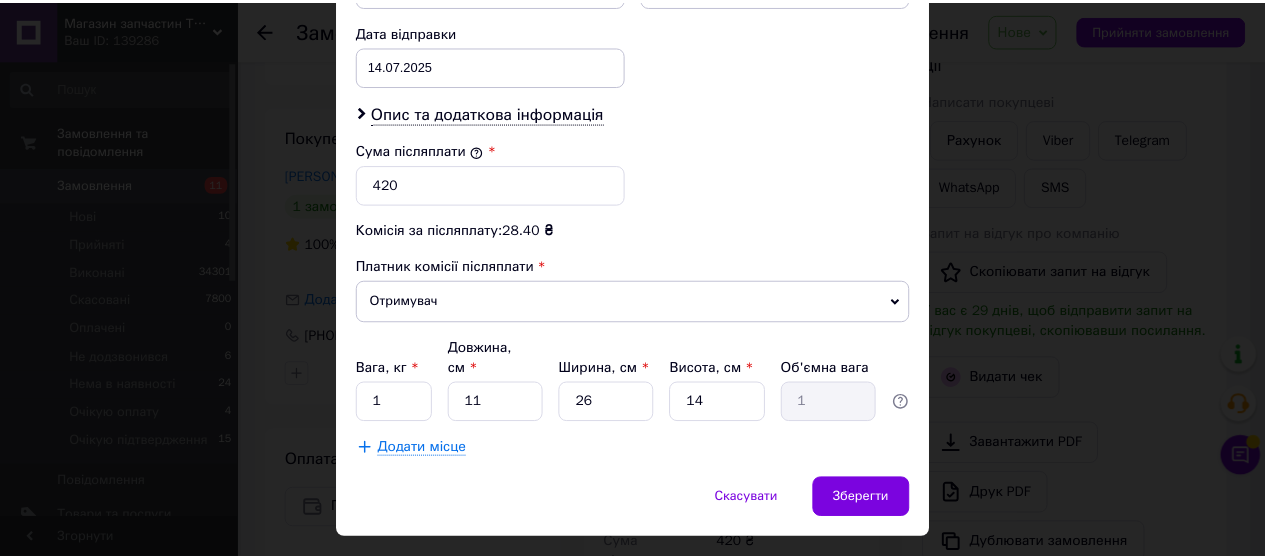 scroll, scrollTop: 956, scrollLeft: 0, axis: vertical 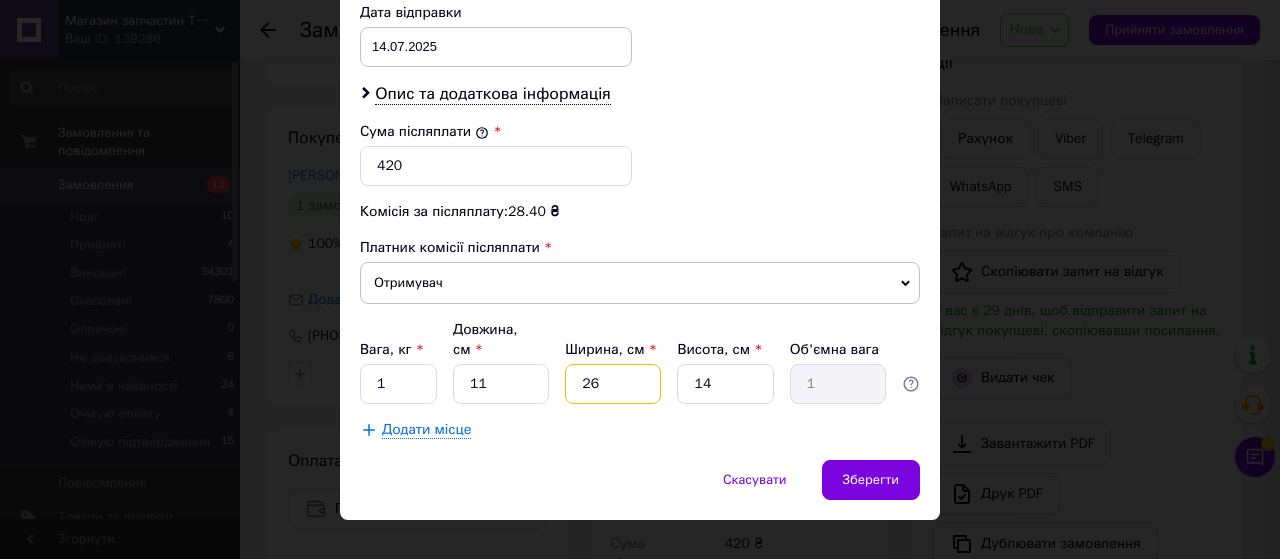 click on "26" at bounding box center (613, 384) 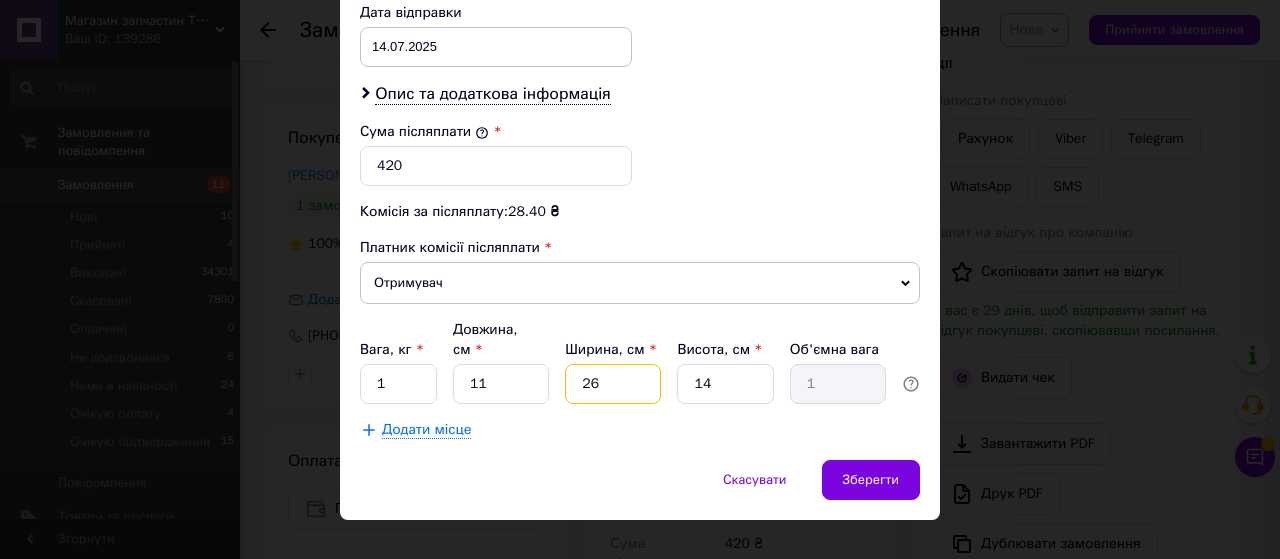 type on "6" 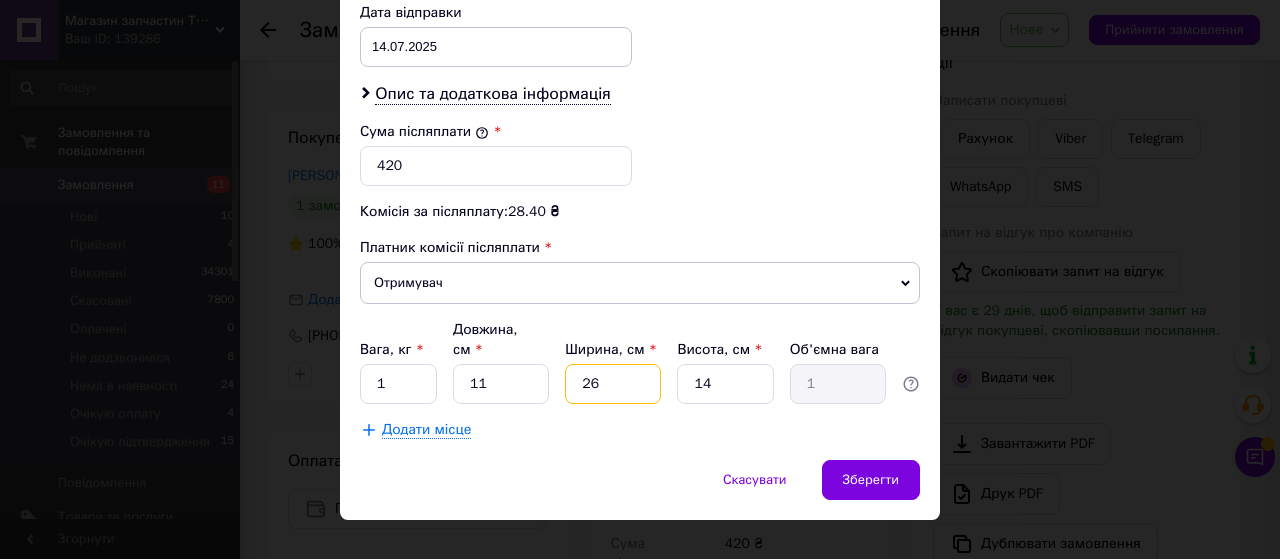 type on "0.23" 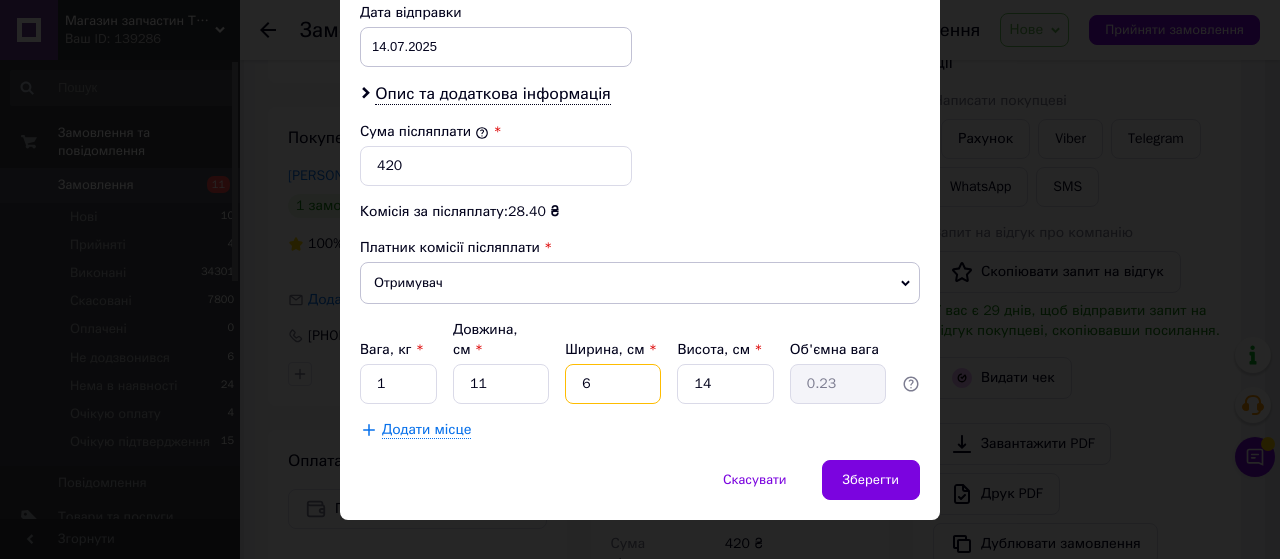 type on "6" 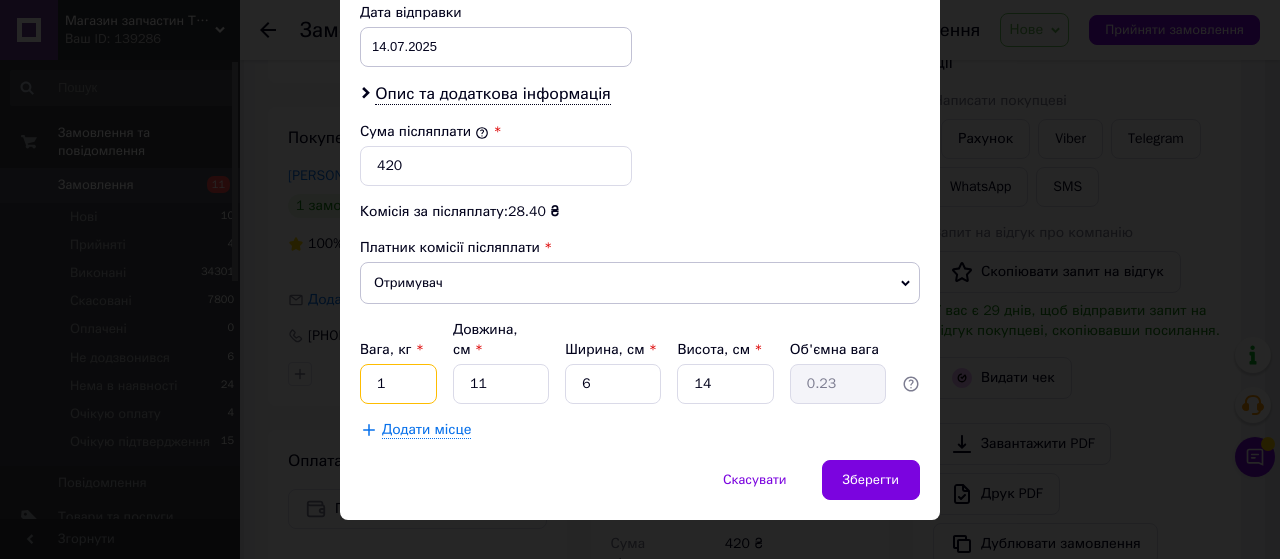 click on "1" at bounding box center (398, 384) 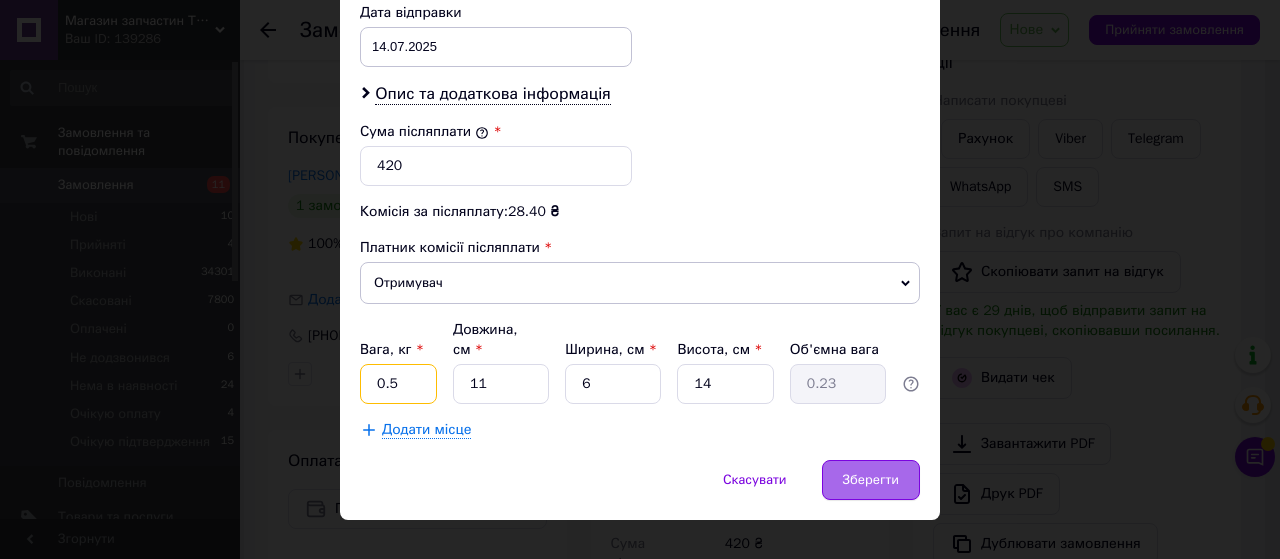 type on "0.5" 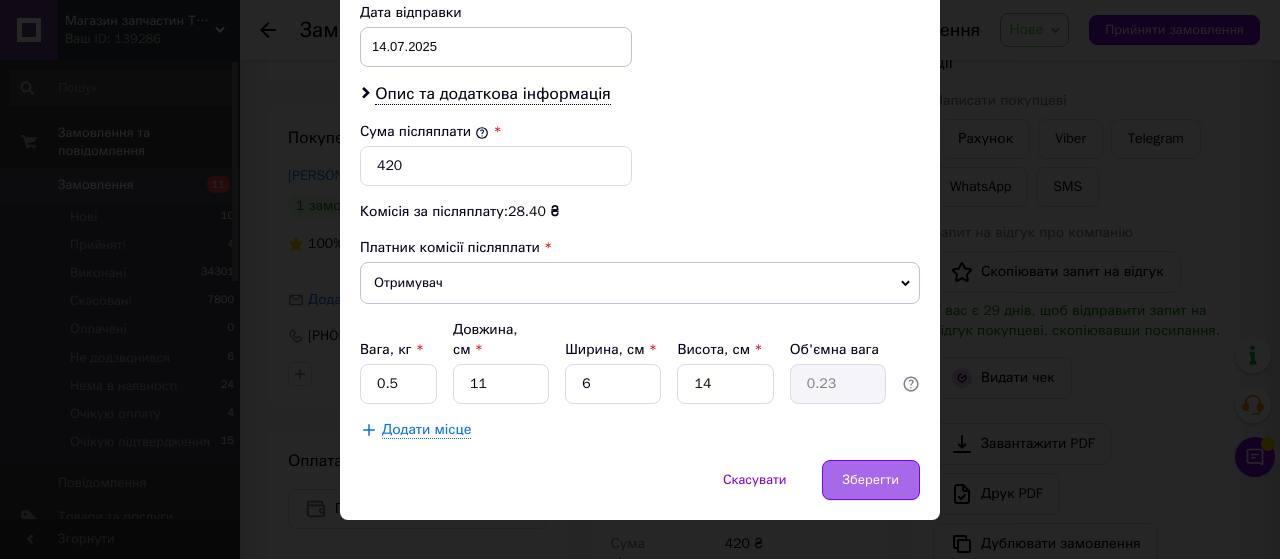 click on "Зберегти" at bounding box center (871, 480) 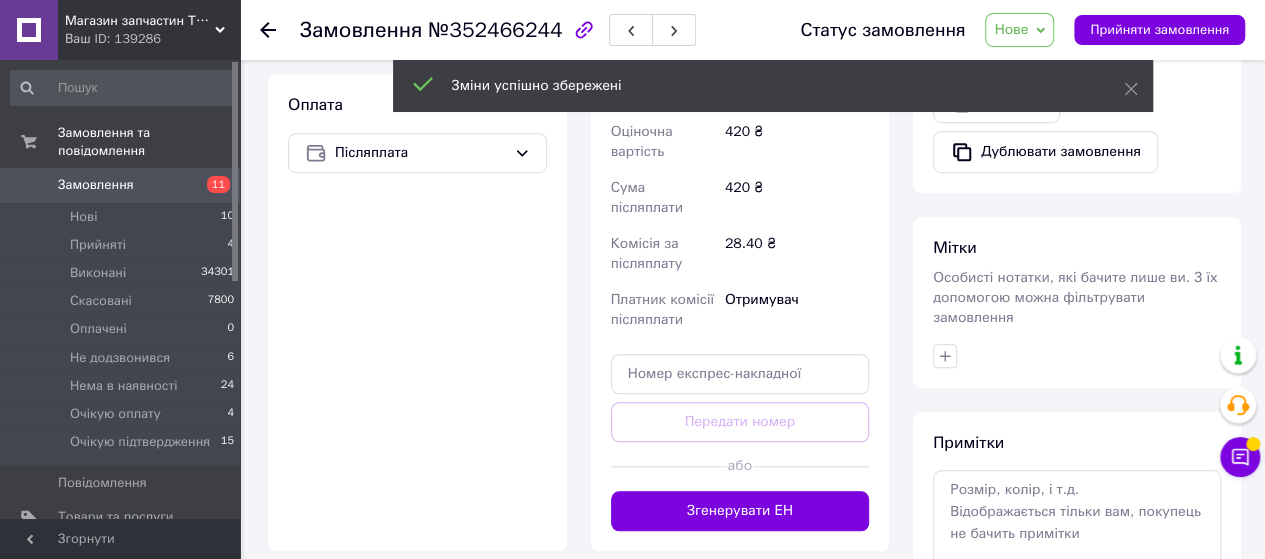 scroll, scrollTop: 700, scrollLeft: 0, axis: vertical 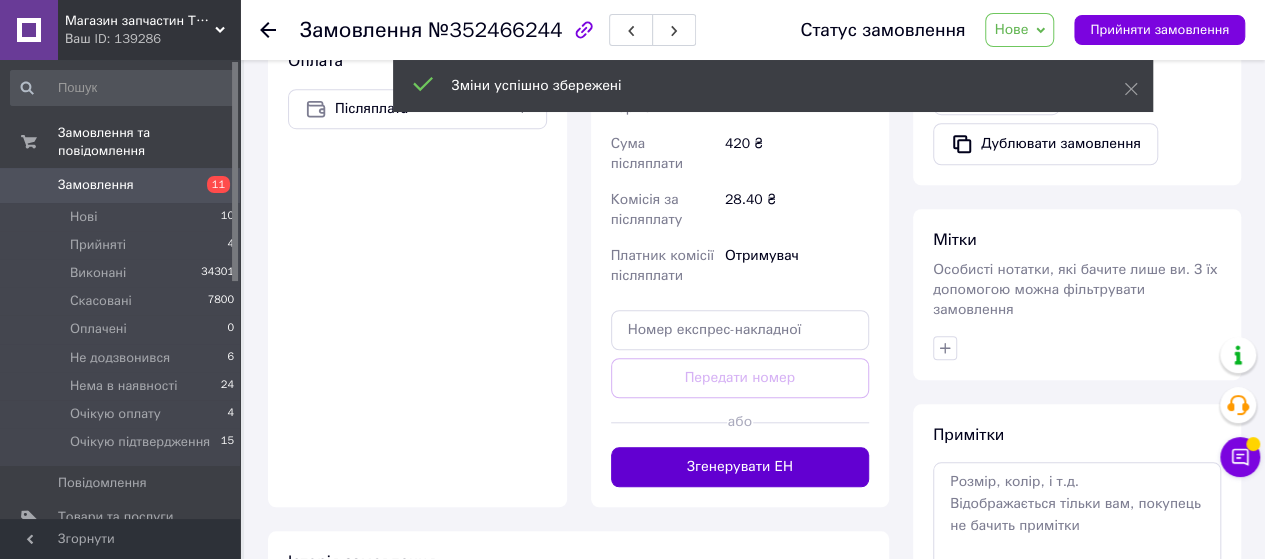 click on "Згенерувати ЕН" at bounding box center (740, 467) 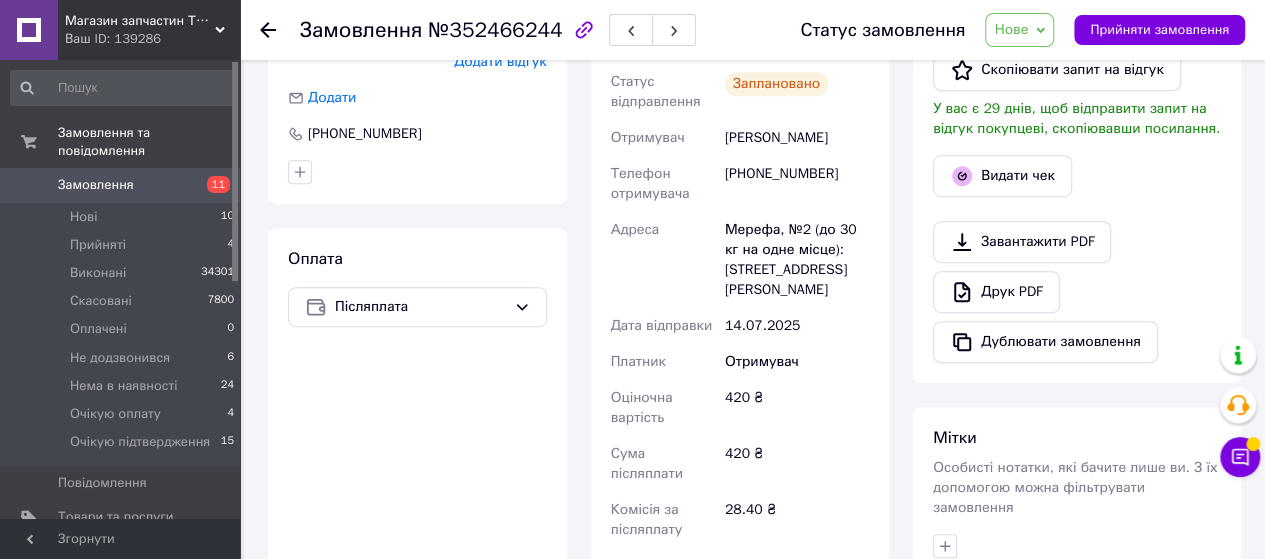 scroll, scrollTop: 500, scrollLeft: 0, axis: vertical 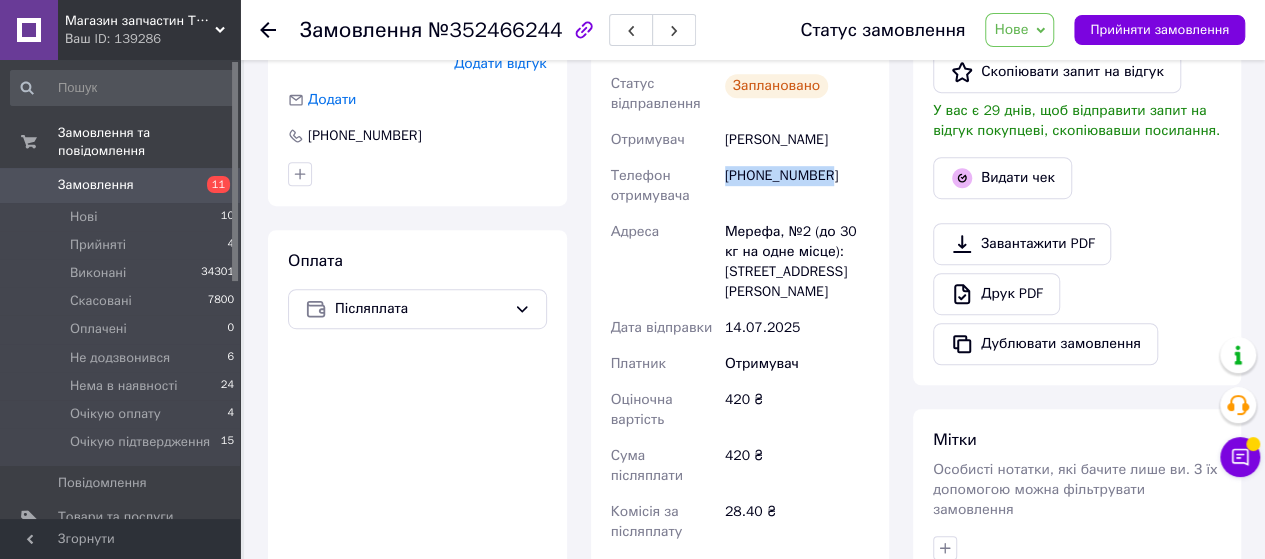 drag, startPoint x: 829, startPoint y: 193, endPoint x: 723, endPoint y: 205, distance: 106.677086 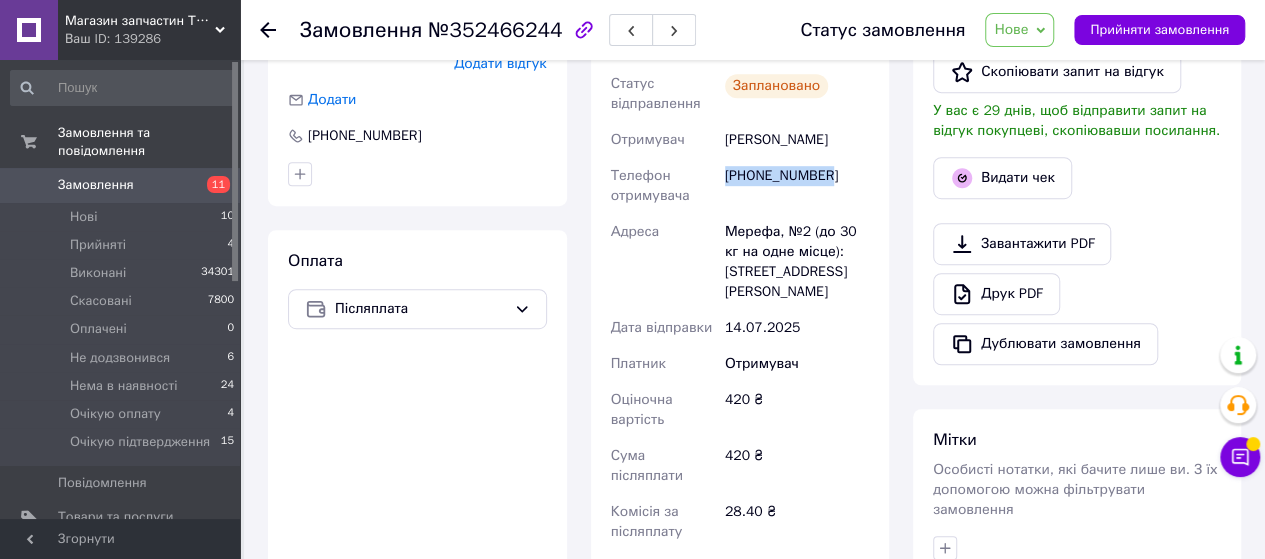 click on "+380502137149" at bounding box center (797, 186) 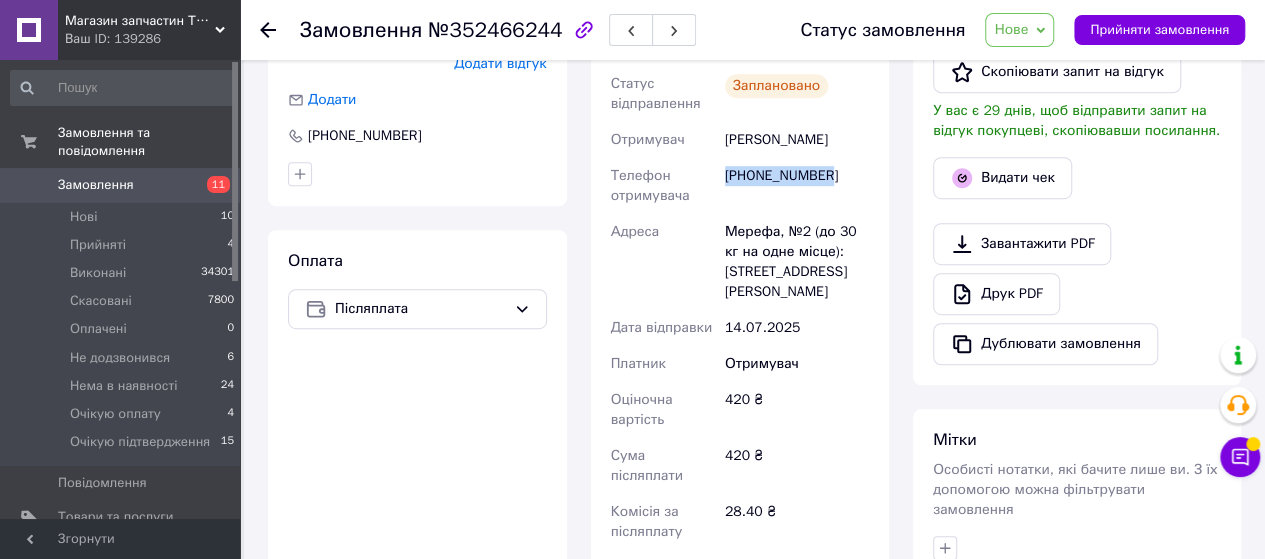 copy on "+380502137149" 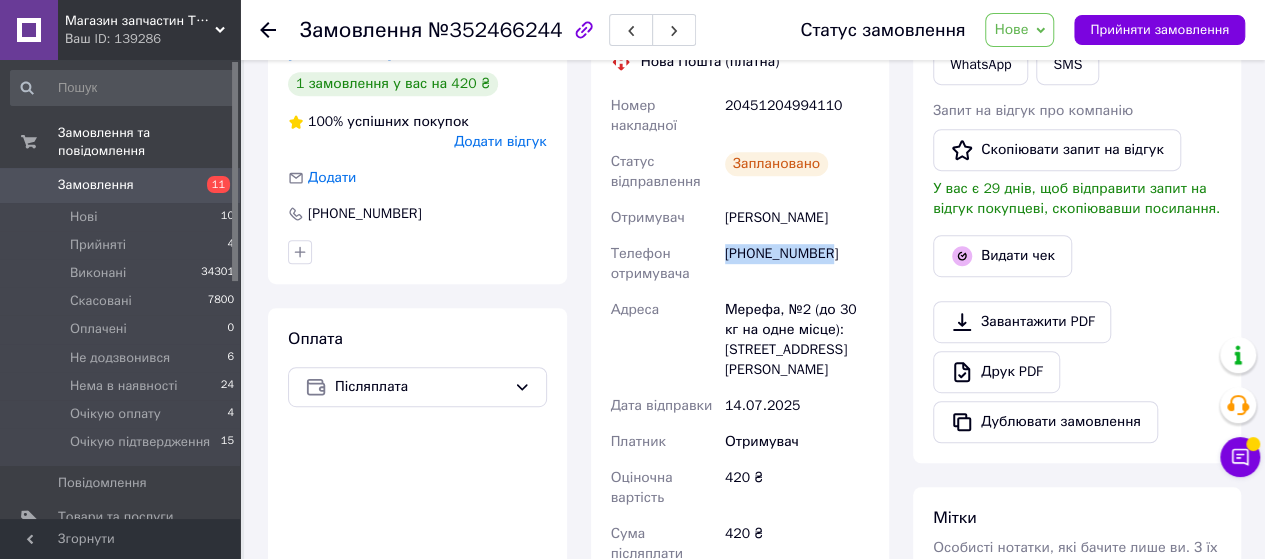 scroll, scrollTop: 300, scrollLeft: 0, axis: vertical 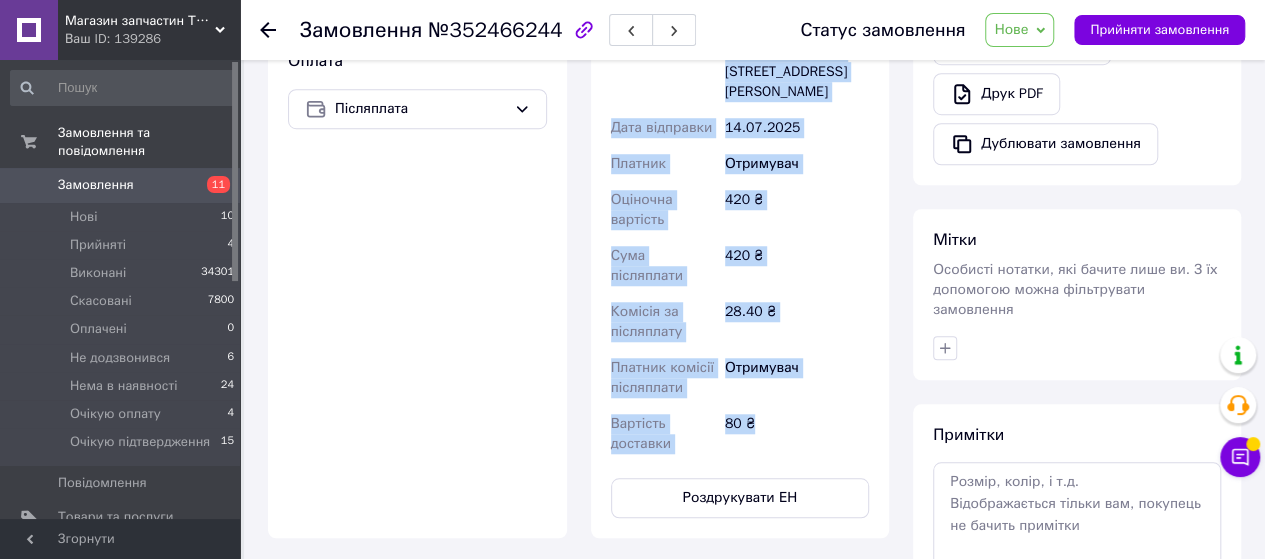 drag, startPoint x: 684, startPoint y: 193, endPoint x: 779, endPoint y: 407, distance: 234.13885 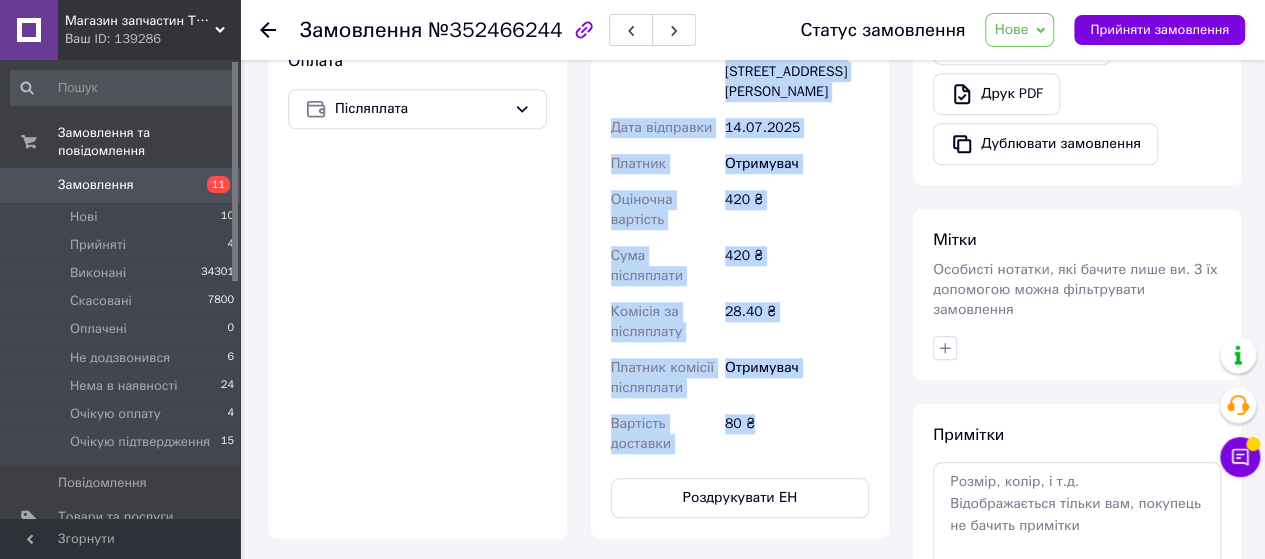click on "Доставка Редагувати Нова Пошта (платна) Номер накладної 20451204994110 Статус відправлення Заплановано Отримувач Волик Богдан Миколайович Телефон отримувача +380502137149 Адреса Мерефа, №2 (до 30 кг на одне місце): площа Шевченко, 1а Дата відправки 14.07.2025 Платник Отримувач Оціночна вартість 420 ₴ Сума післяплати 420 ₴ Комісія за післяплату 28.40 ₴ Платник комісії післяплати Отримувач Вартість доставки 80 ₴ Роздрукувати ЕН" at bounding box center [740, 122] 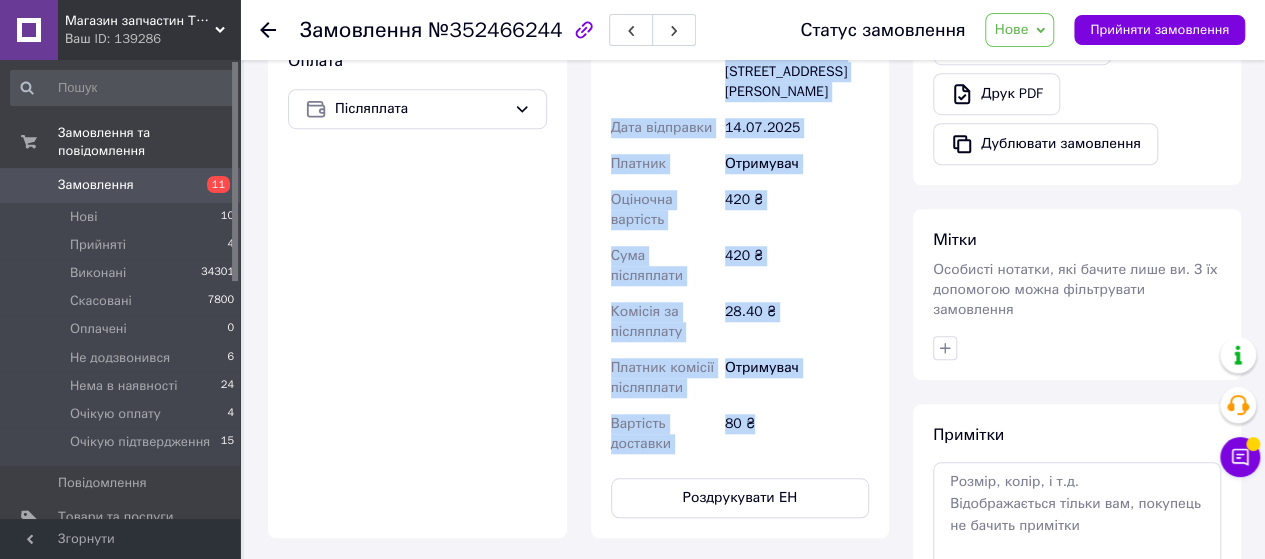 copy on "Нова Пошта (платна) Номер накладної 20451204994110 Статус відправлення Заплановано Отримувач Волик Богдан Миколайович Телефон отримувача +380502137149 Адреса Мерефа, №2 (до 30 кг на одне місце): площа Шевченко, 1а Дата відправки 14.07.2025 Платник Отримувач Оціночна вартість 420 ₴ Сума післяплати 420 ₴ Комісія за післяплату 28.40 ₴ Платник комісії післяплати Отримувач Вартість доставки 80 ₴" 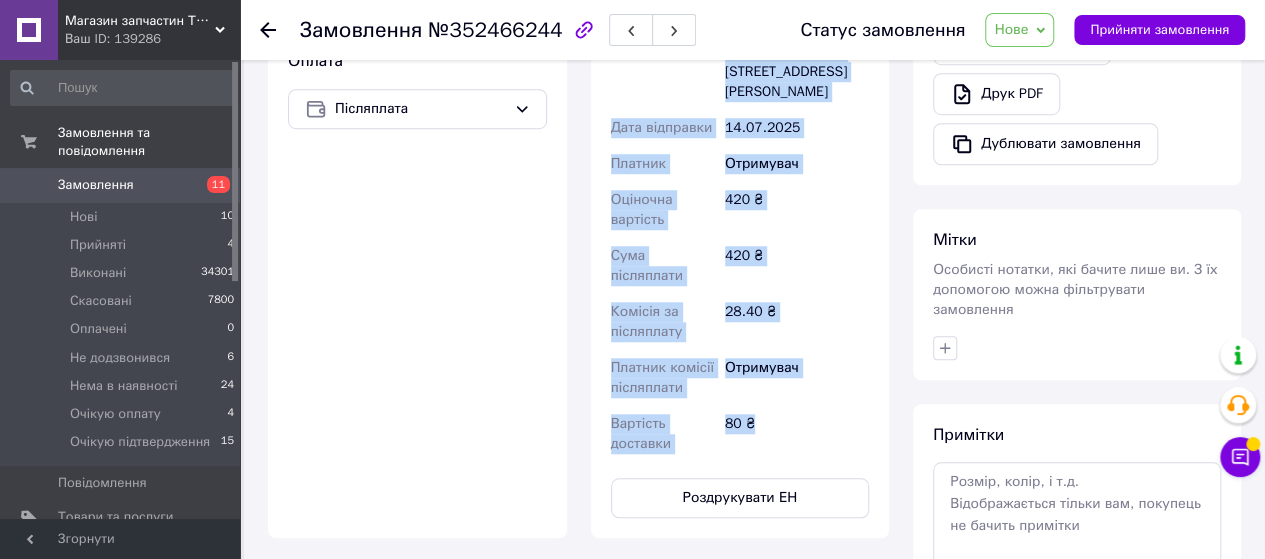 click on "Оціночна вартість" at bounding box center [664, 210] 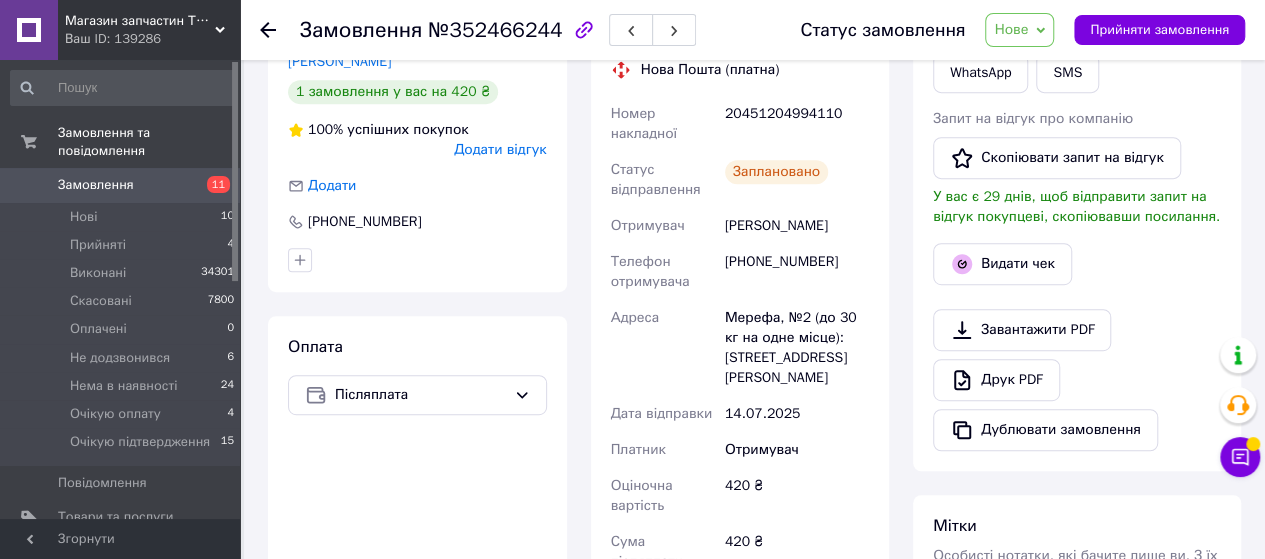 scroll, scrollTop: 400, scrollLeft: 0, axis: vertical 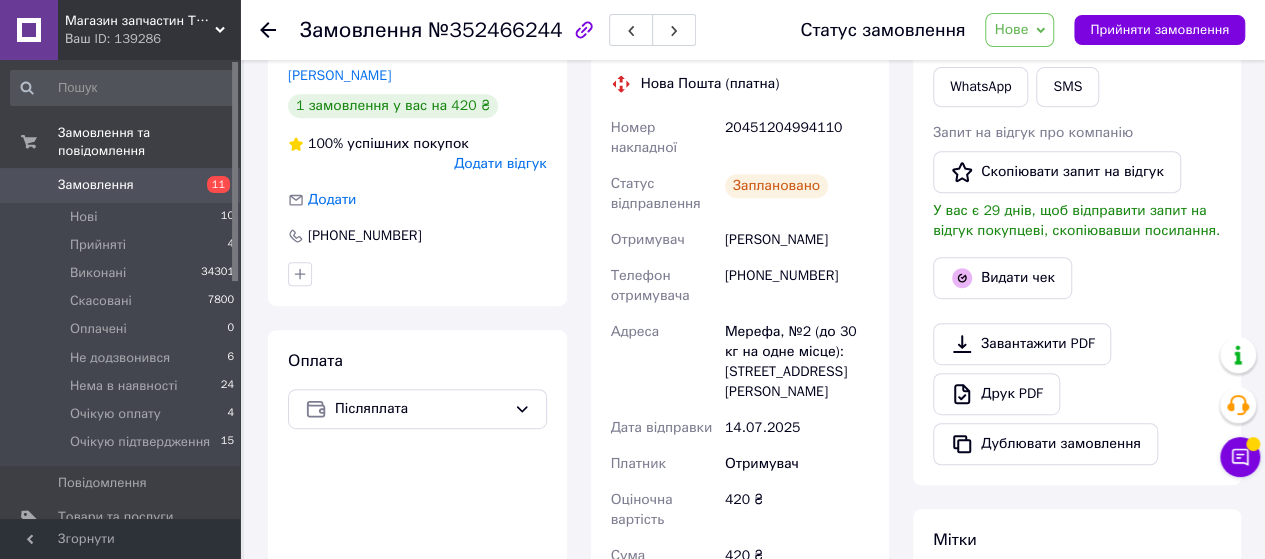 click 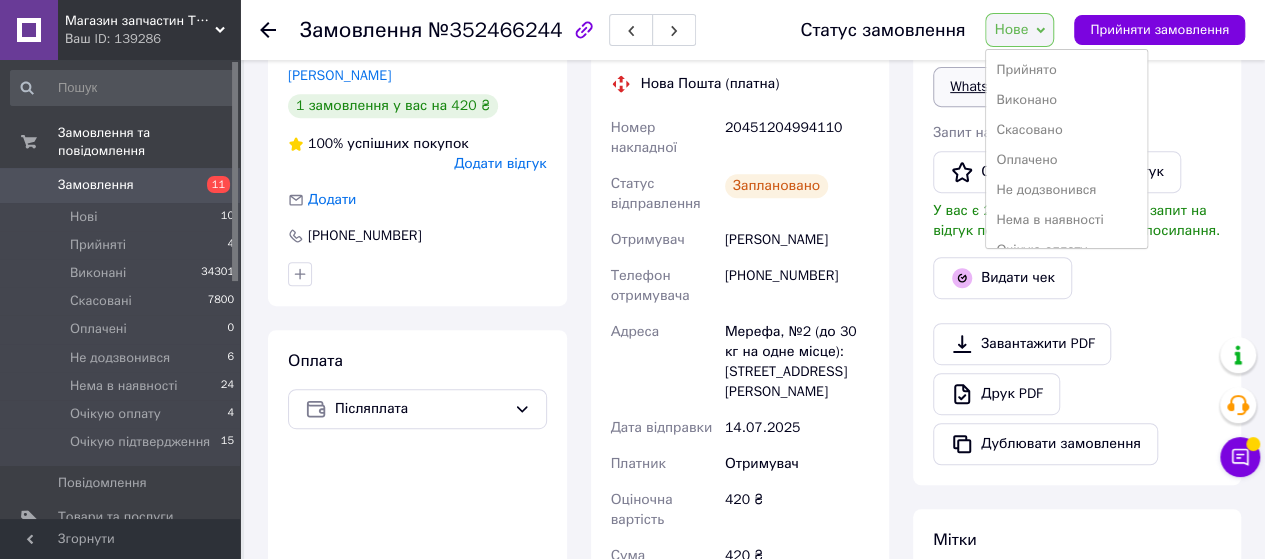 drag, startPoint x: 1032, startPoint y: 67, endPoint x: 1019, endPoint y: 73, distance: 14.3178215 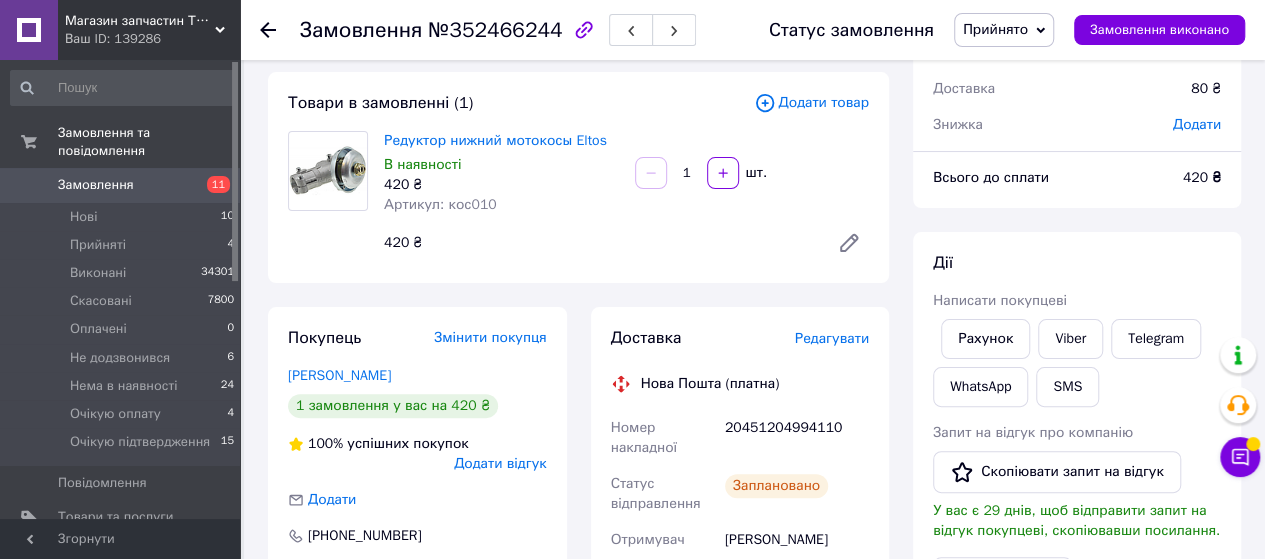 scroll, scrollTop: 0, scrollLeft: 0, axis: both 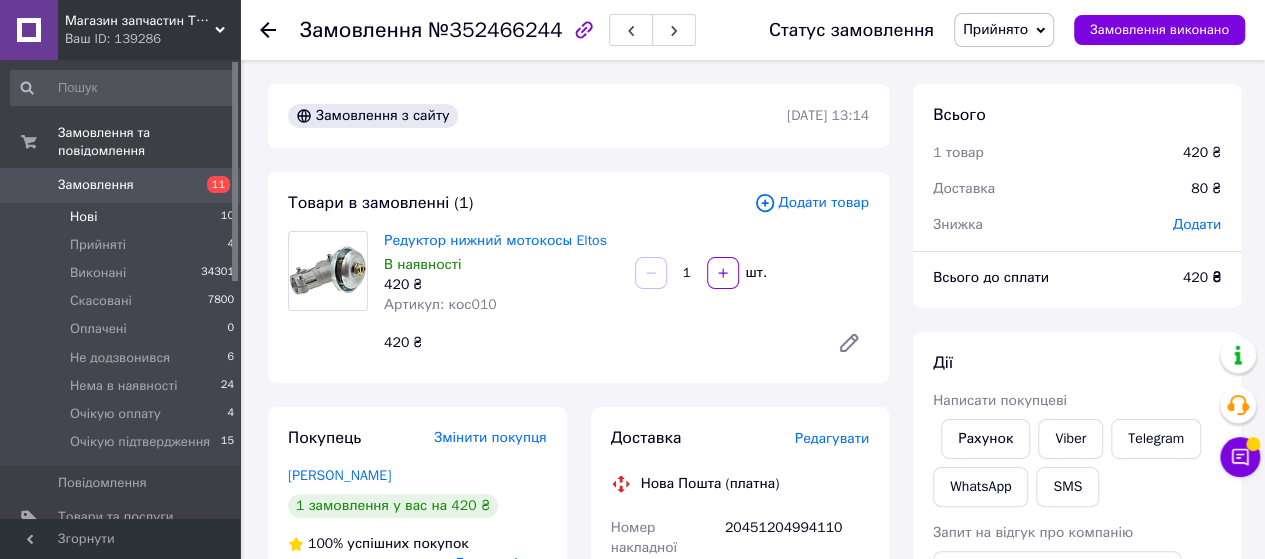 click on "Нові" at bounding box center (83, 217) 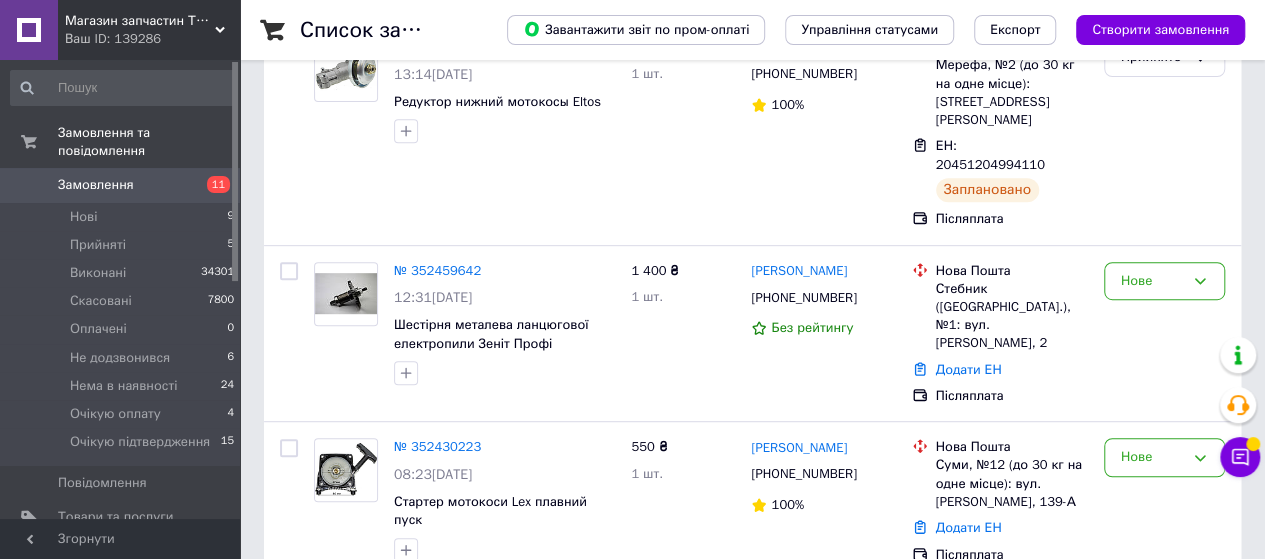 scroll, scrollTop: 400, scrollLeft: 0, axis: vertical 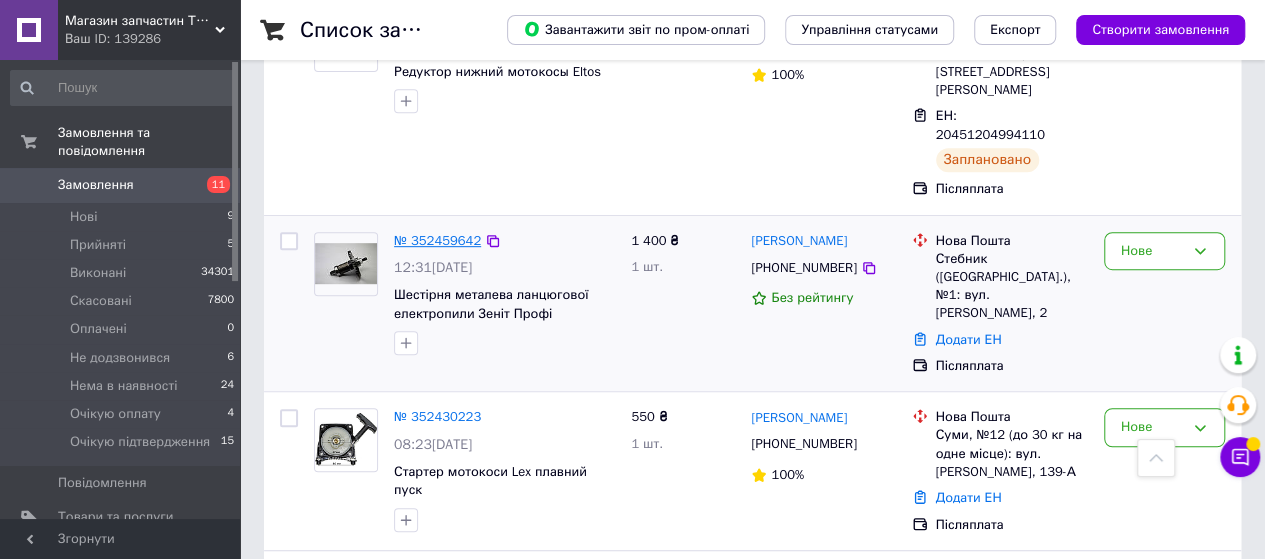 click on "№ 352459642" at bounding box center [437, 240] 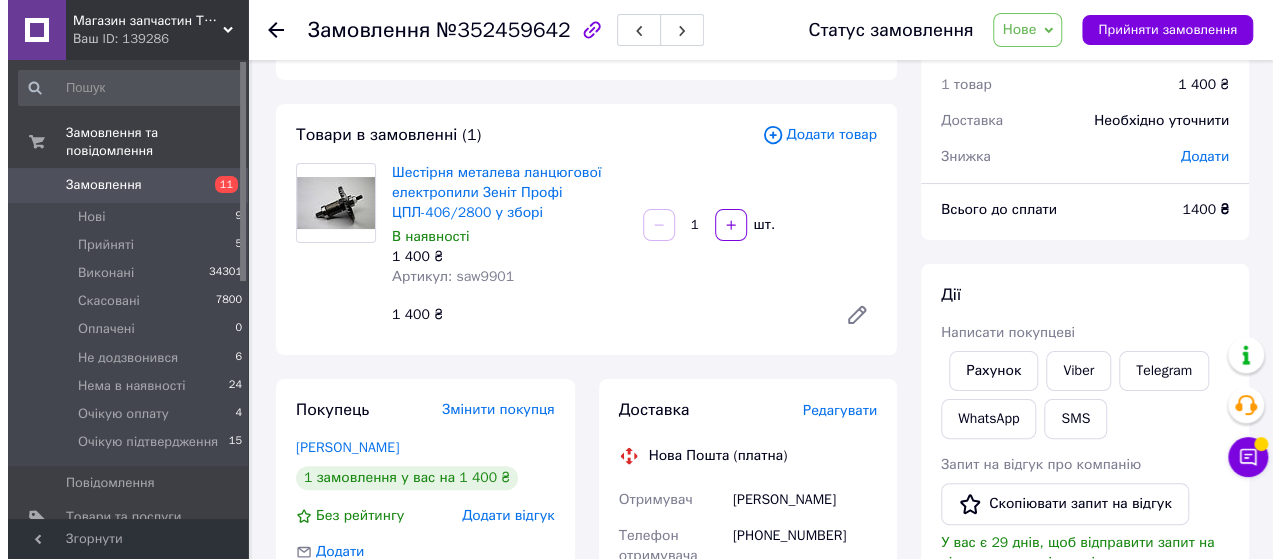 scroll, scrollTop: 200, scrollLeft: 0, axis: vertical 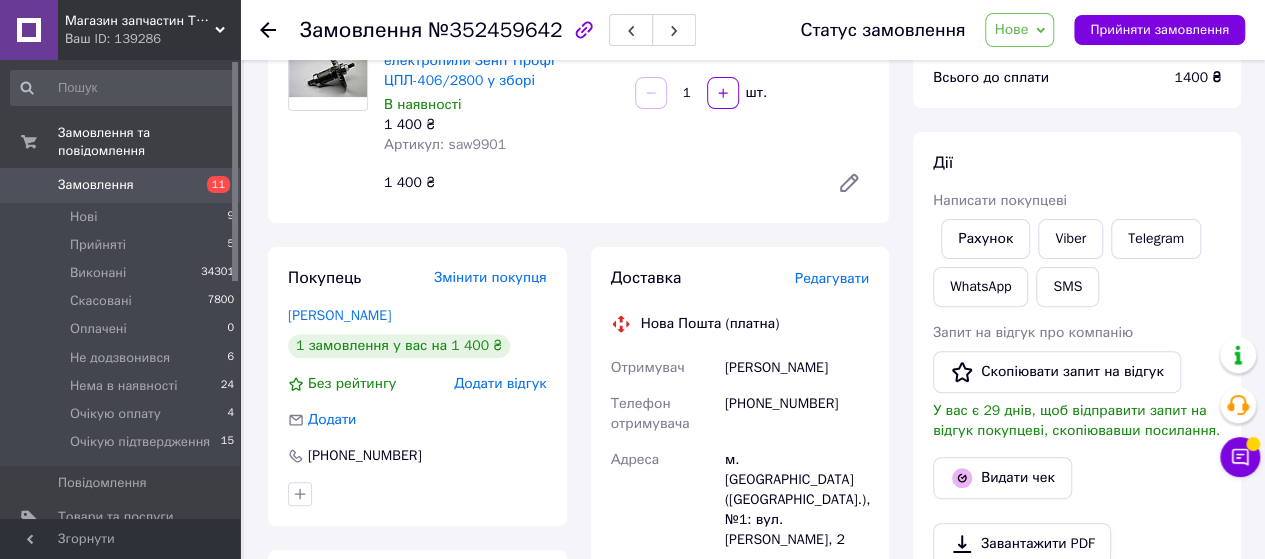 click on "Редагувати" at bounding box center (832, 278) 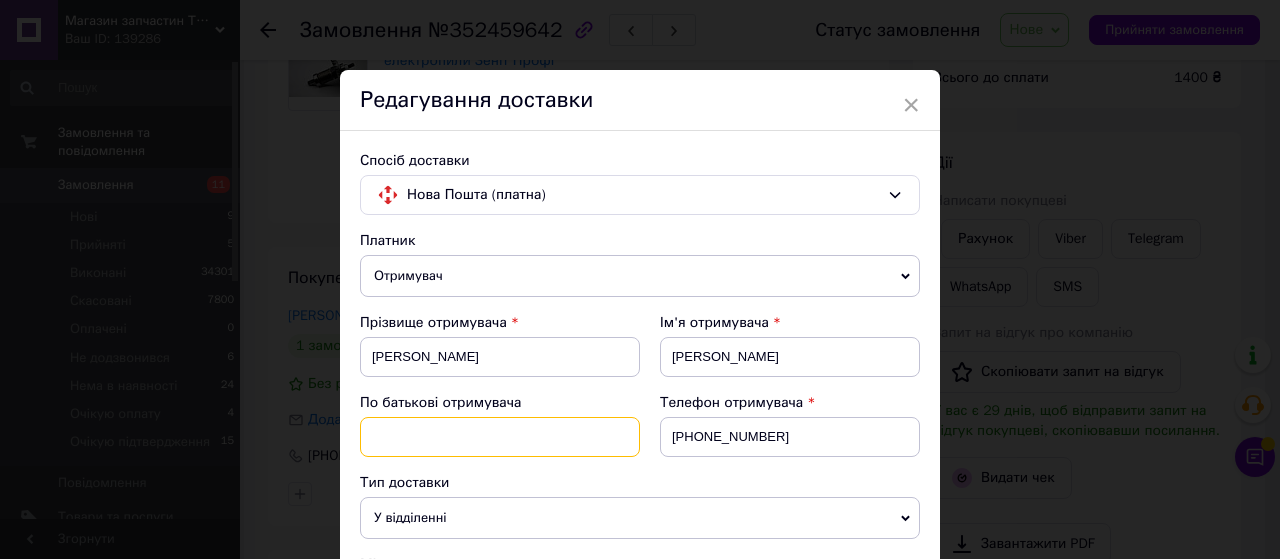 click at bounding box center (500, 437) 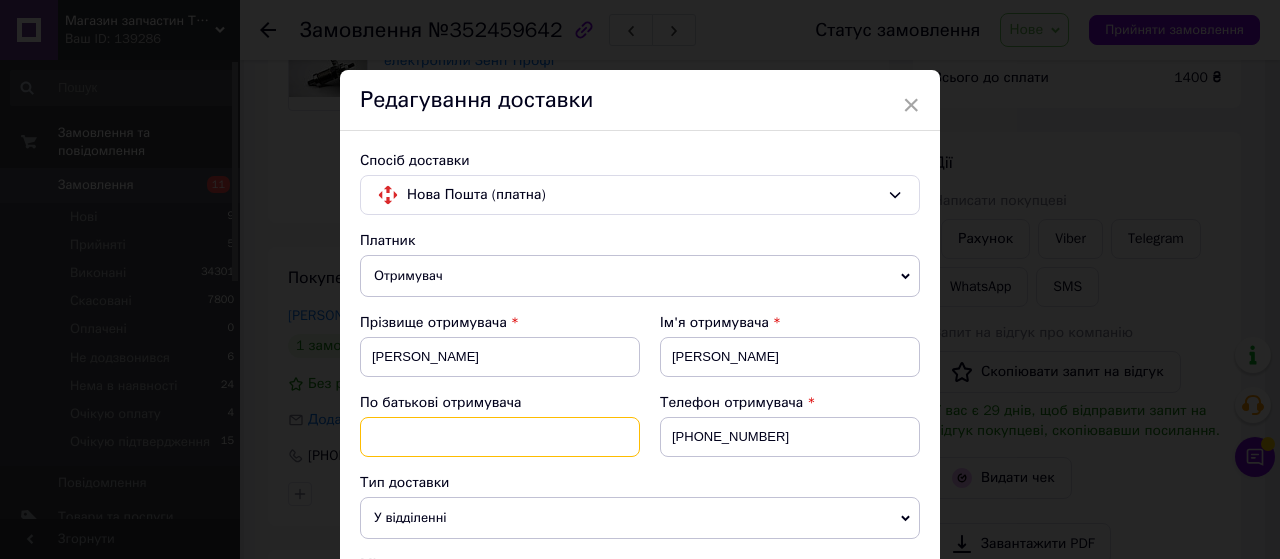type on "Васильович" 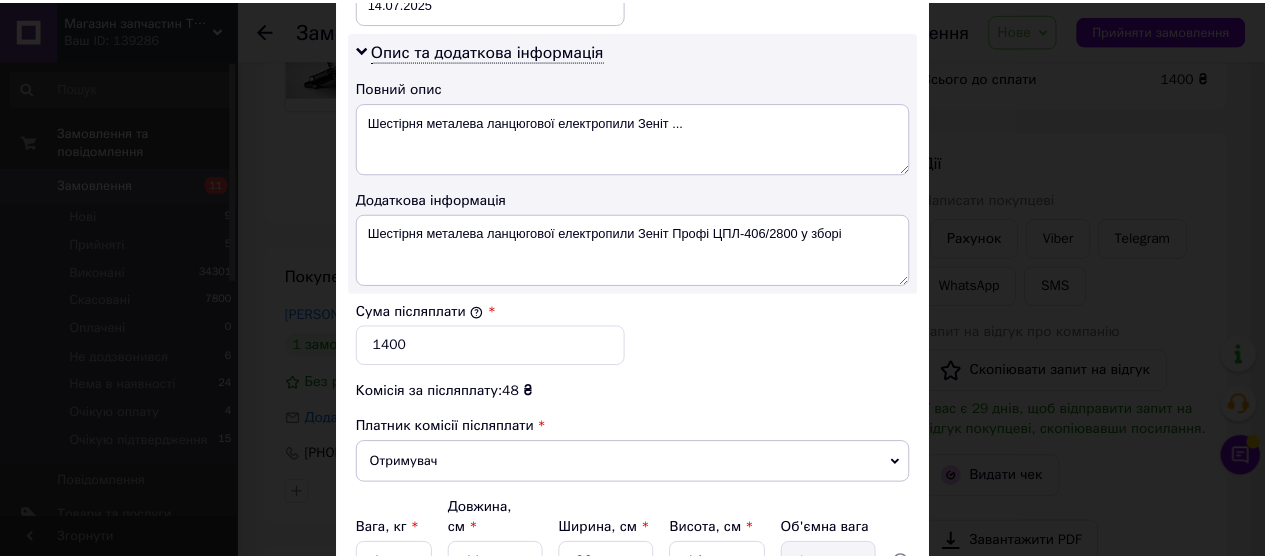 scroll, scrollTop: 1179, scrollLeft: 0, axis: vertical 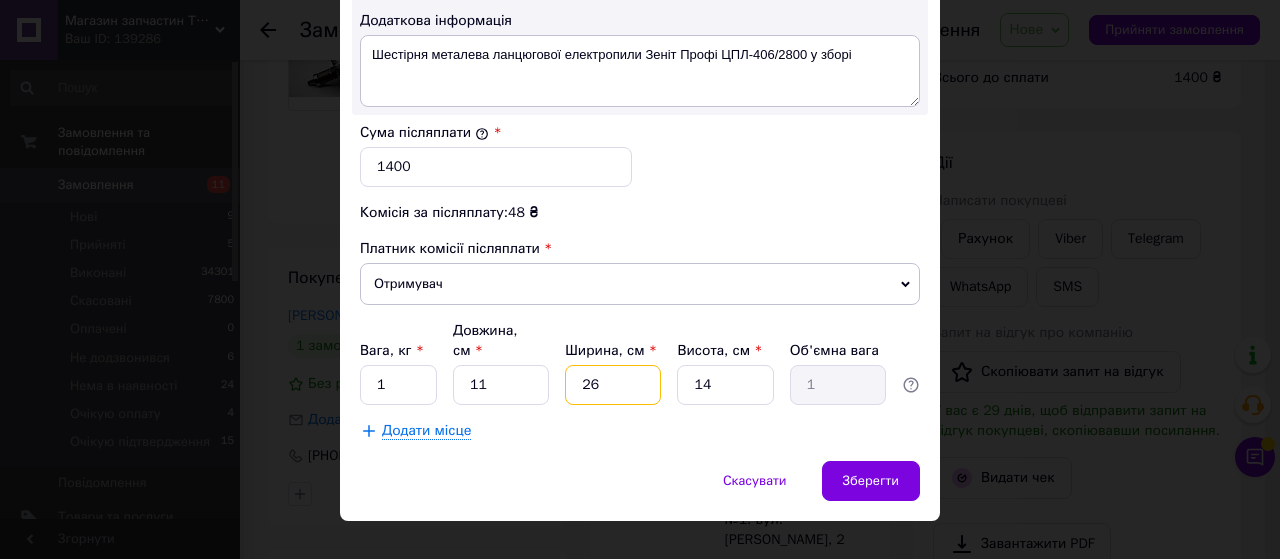 click on "26" at bounding box center [613, 385] 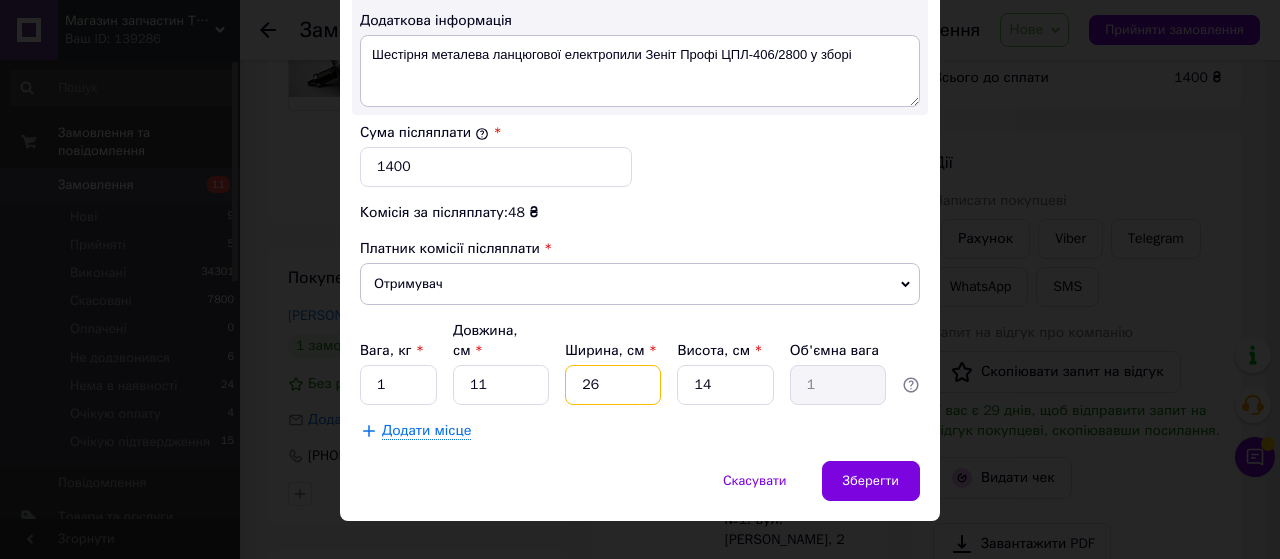 type on "6" 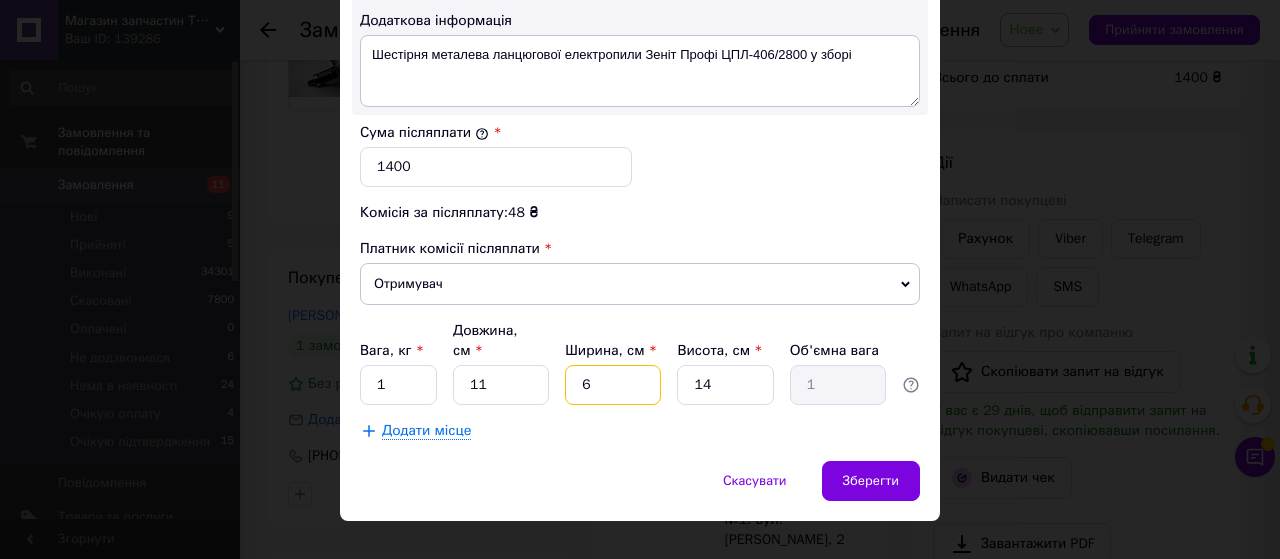 type on "0.23" 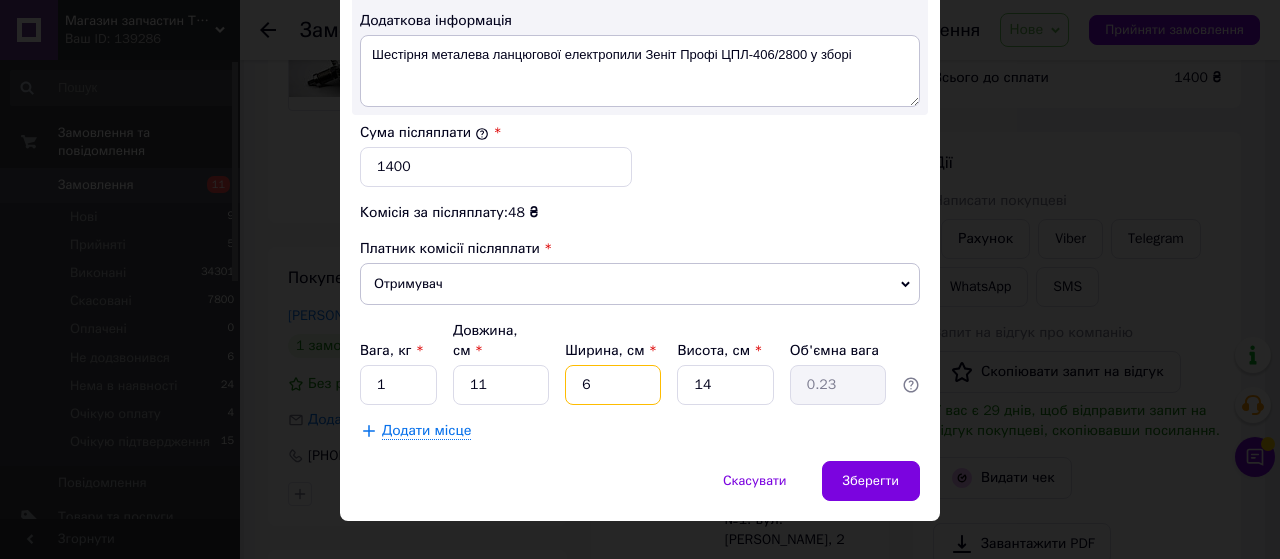 type on "6" 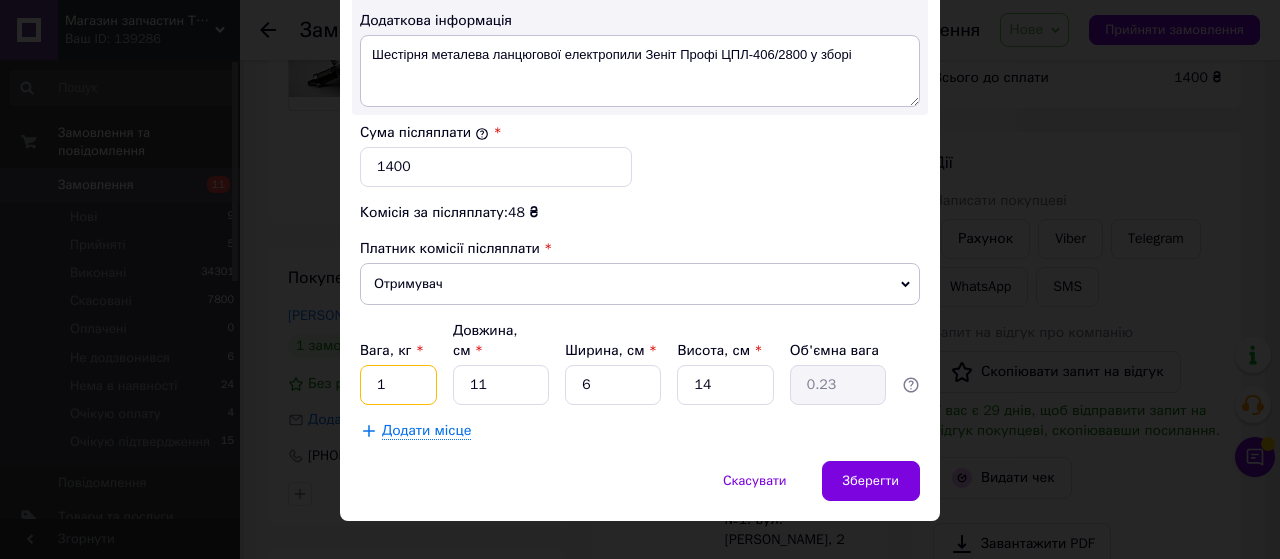 click on "1" at bounding box center (398, 385) 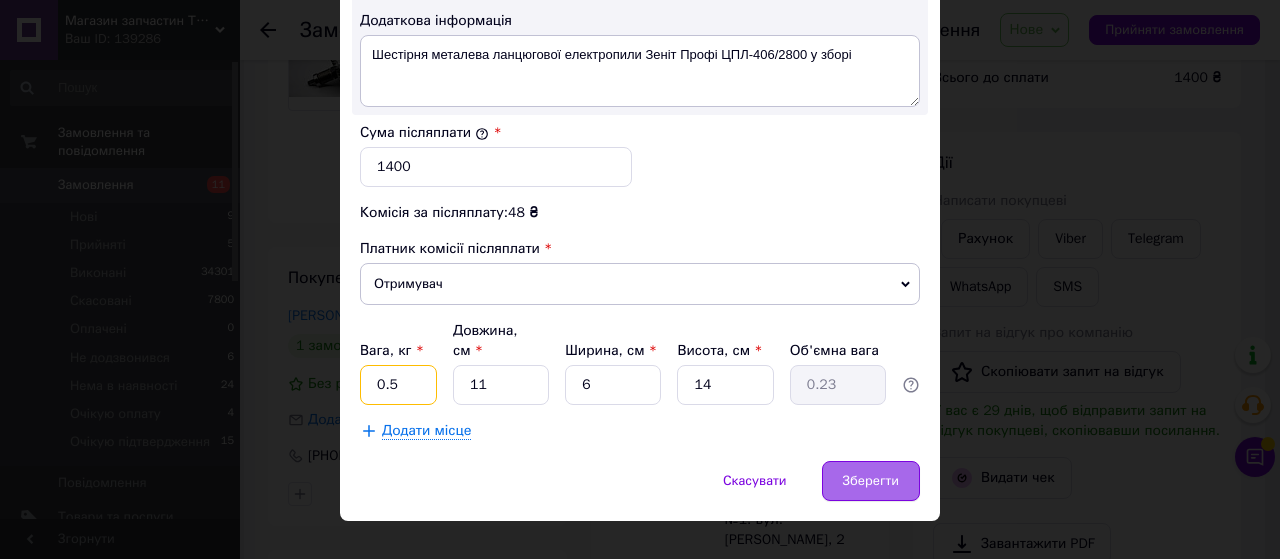 type on "0.5" 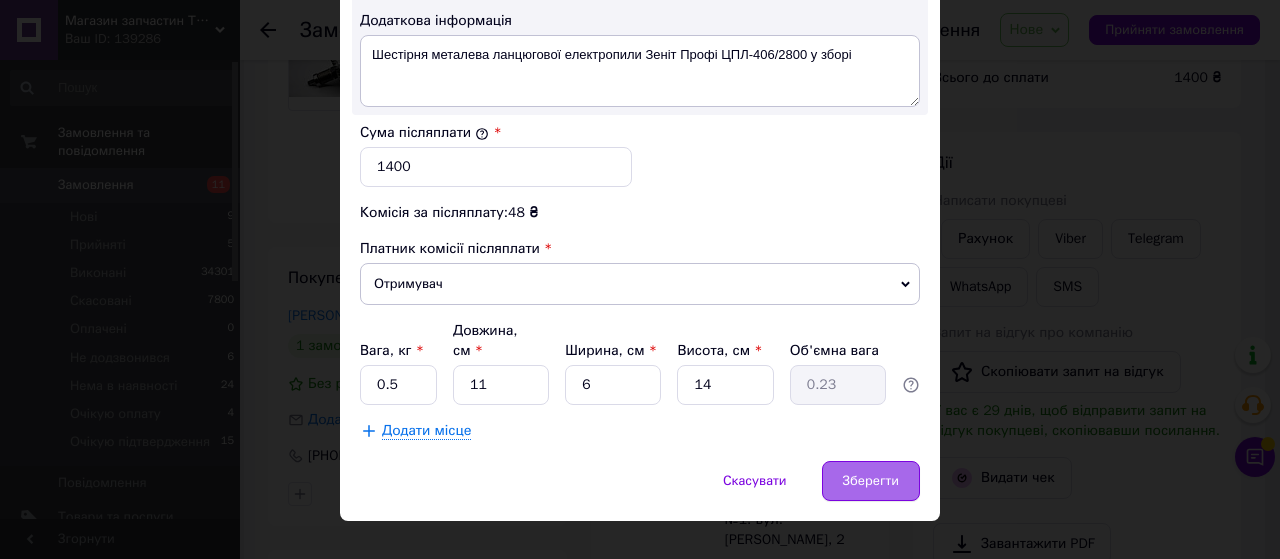 click on "Зберегти" at bounding box center (871, 481) 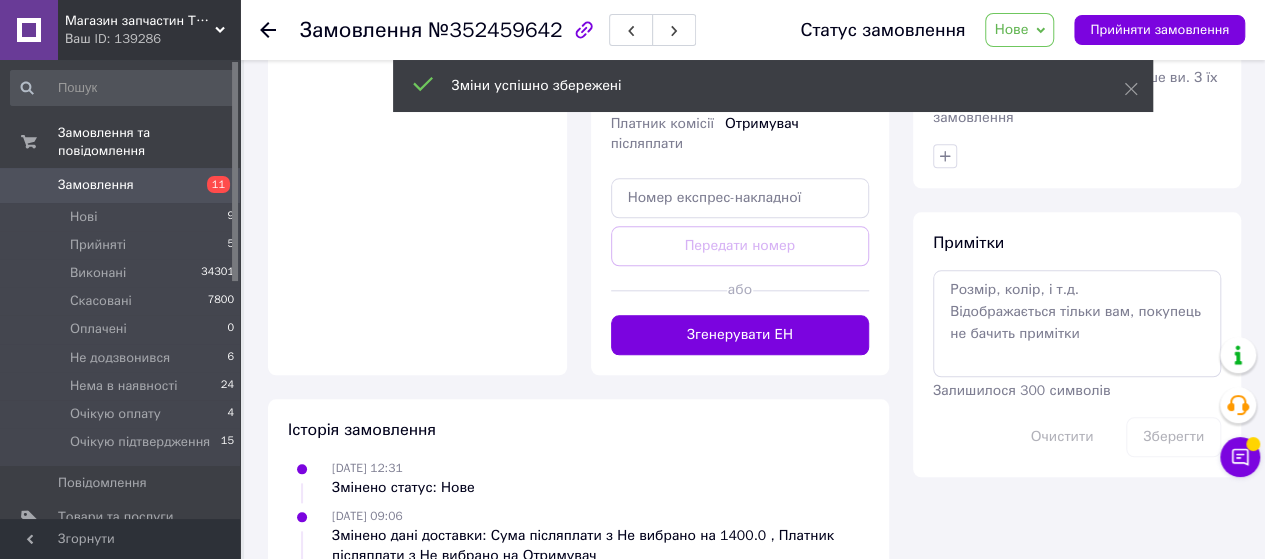 scroll, scrollTop: 900, scrollLeft: 0, axis: vertical 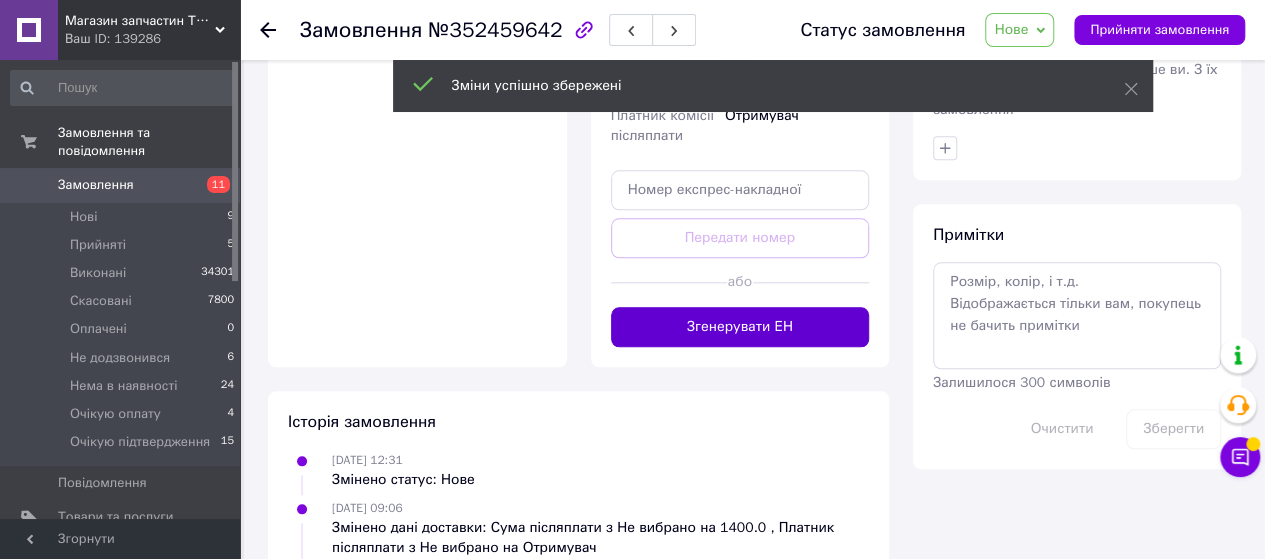 click on "Згенерувати ЕН" at bounding box center [740, 327] 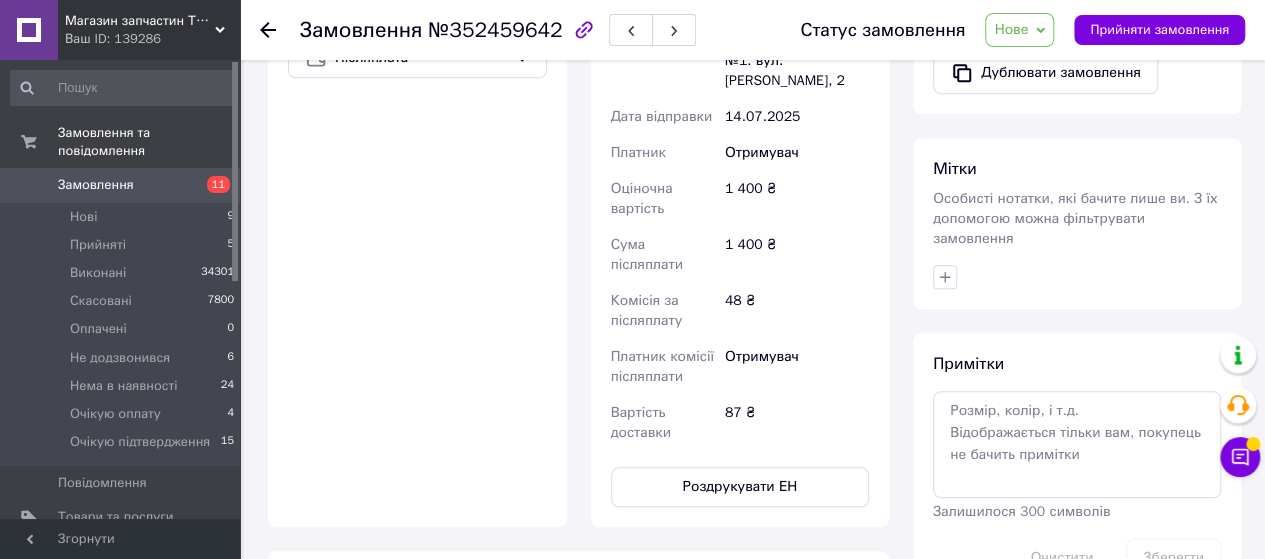 scroll, scrollTop: 600, scrollLeft: 0, axis: vertical 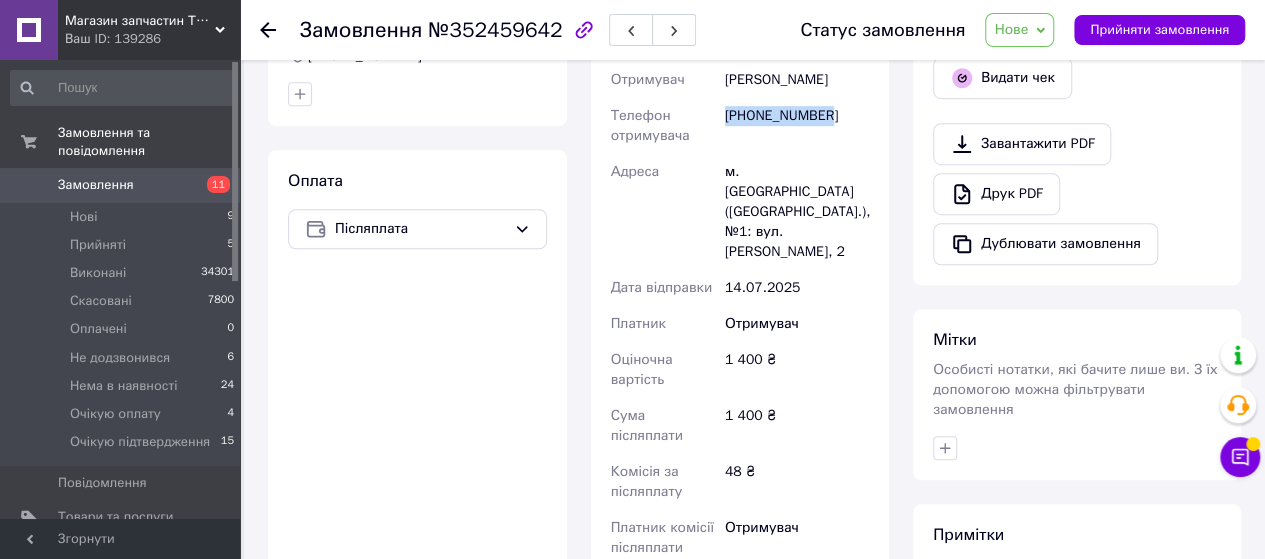 drag, startPoint x: 838, startPoint y: 131, endPoint x: 755, endPoint y: 137, distance: 83.21658 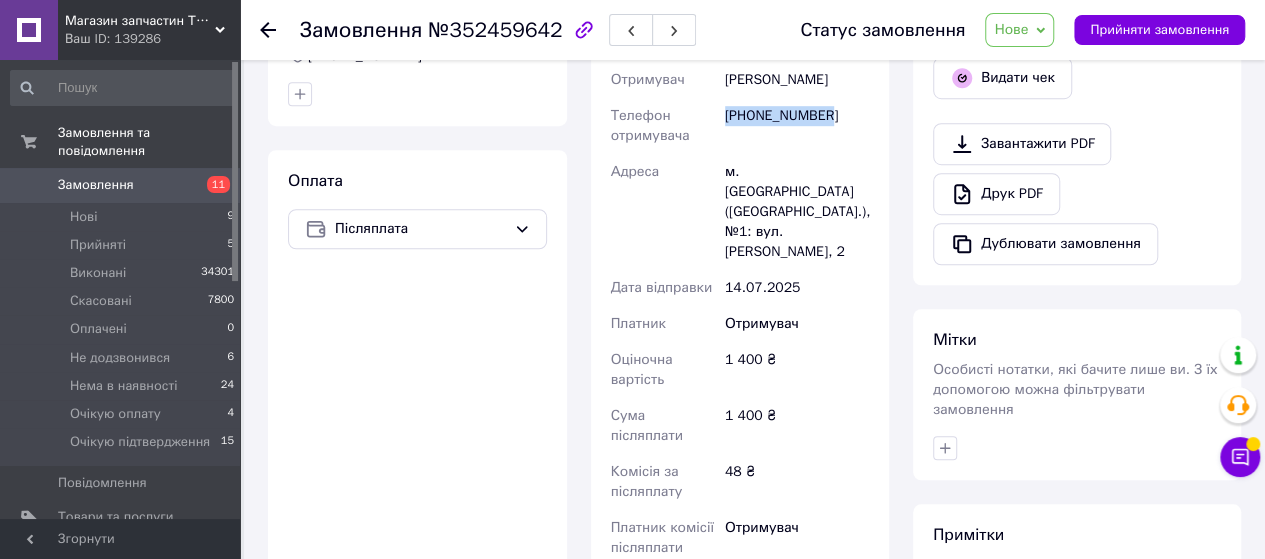 click on "+380677718287" at bounding box center [797, 126] 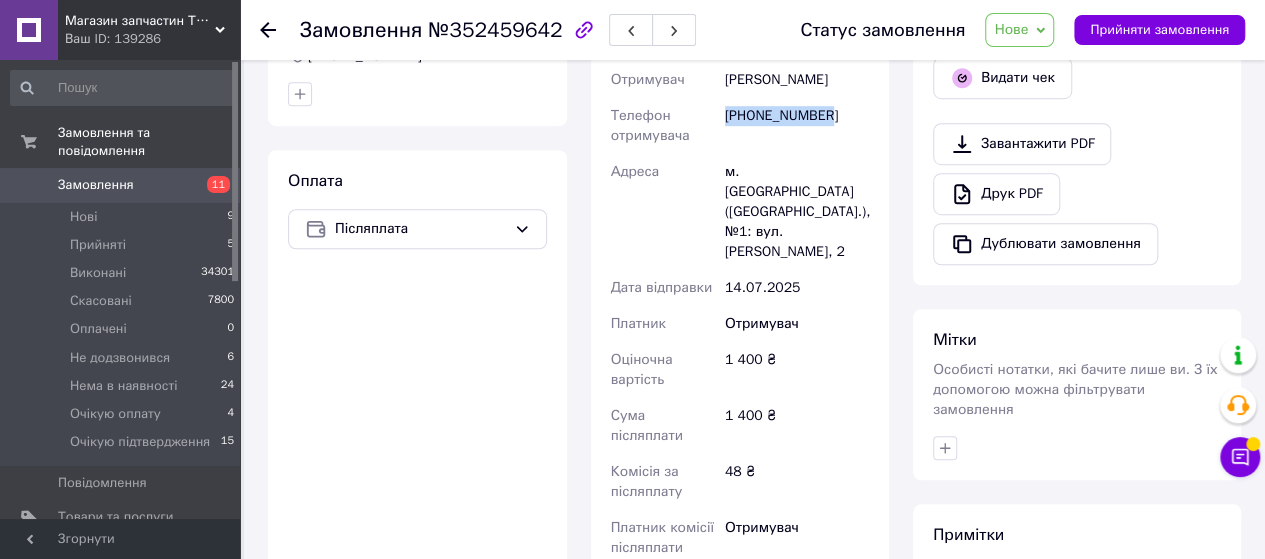 copy on "+380677718287" 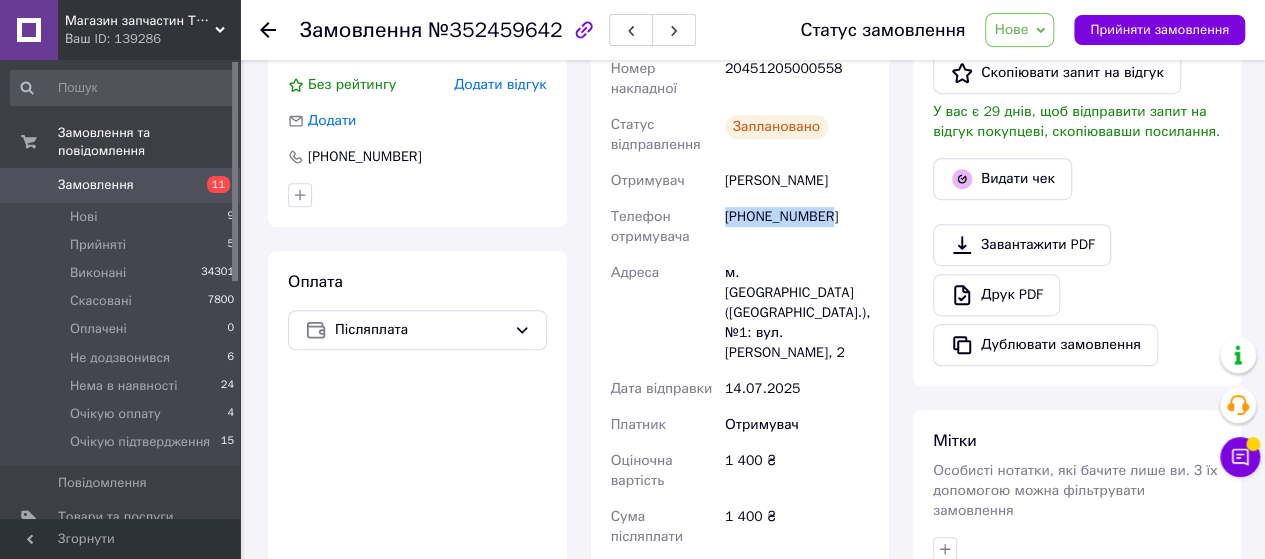 scroll, scrollTop: 400, scrollLeft: 0, axis: vertical 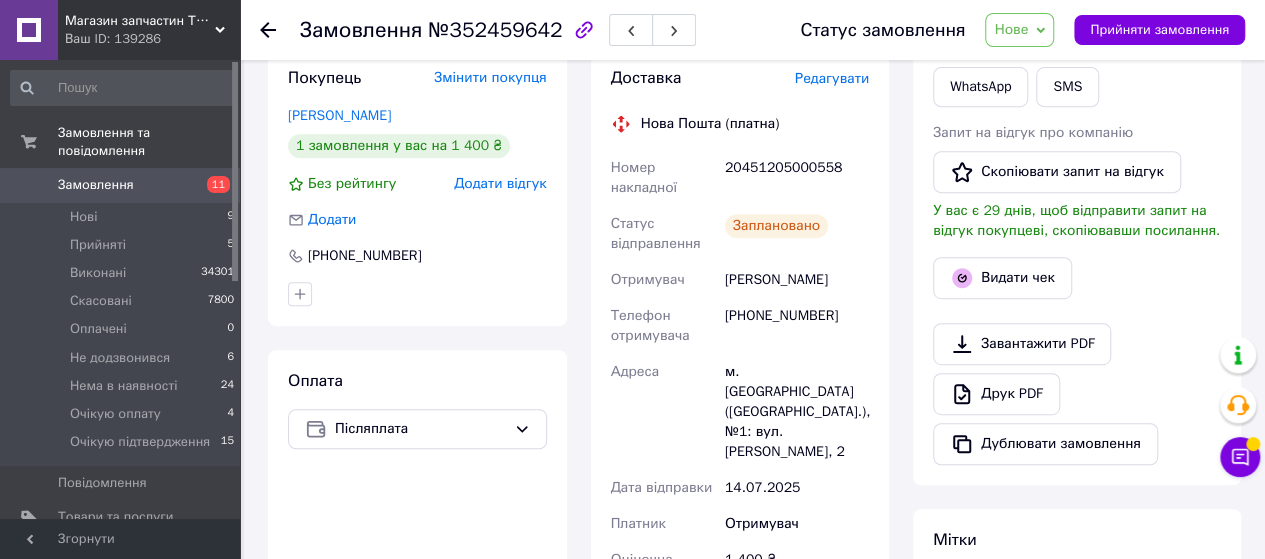 click on "Дії Написати покупцеві Рахунок Viber Telegram WhatsApp SMS Запит на відгук про компанію   Скопіювати запит на відгук У вас є 29 днів, щоб відправити запит на відгук покупцеві, скопіювавши посилання.   Видати чек   Завантажити PDF   Друк PDF   Дублювати замовлення" at bounding box center (1077, 208) 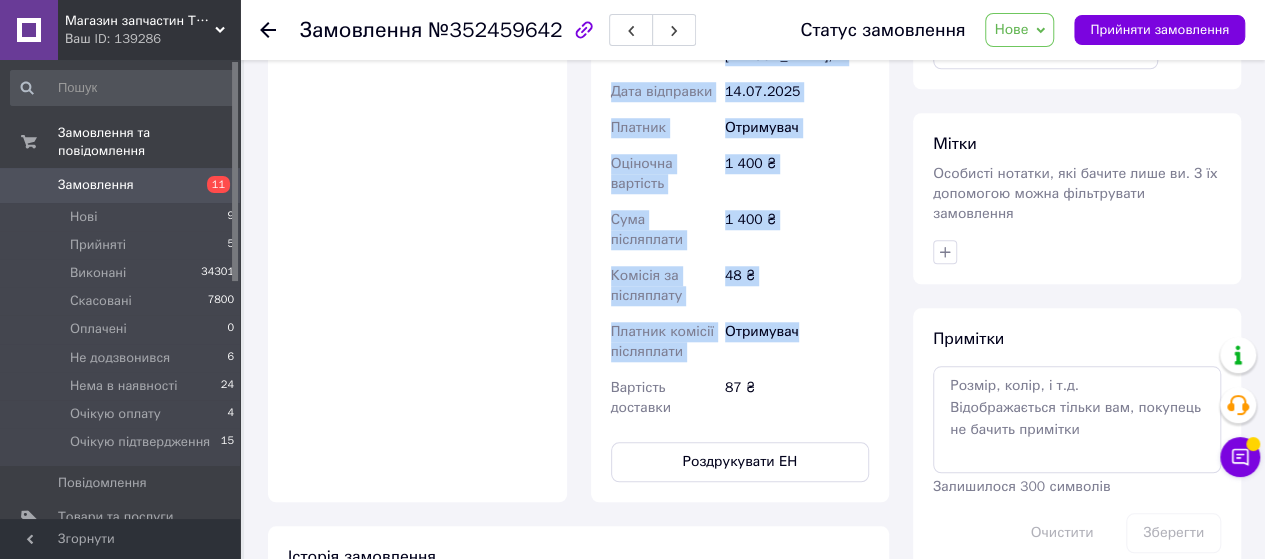 scroll, scrollTop: 800, scrollLeft: 0, axis: vertical 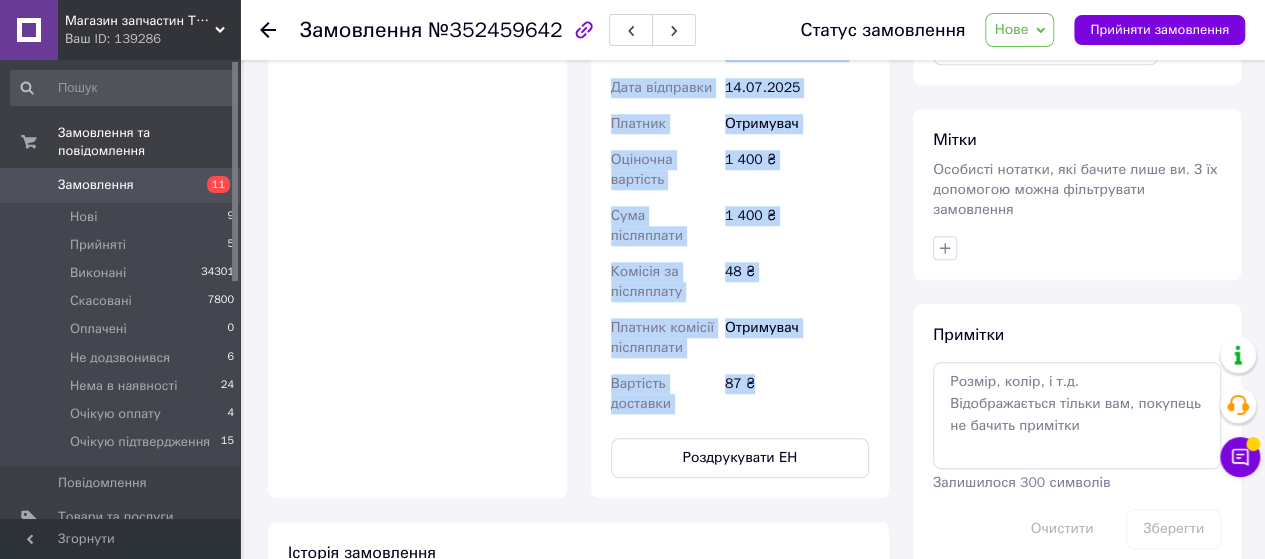 drag, startPoint x: 640, startPoint y: 118, endPoint x: 839, endPoint y: 347, distance: 303.38425 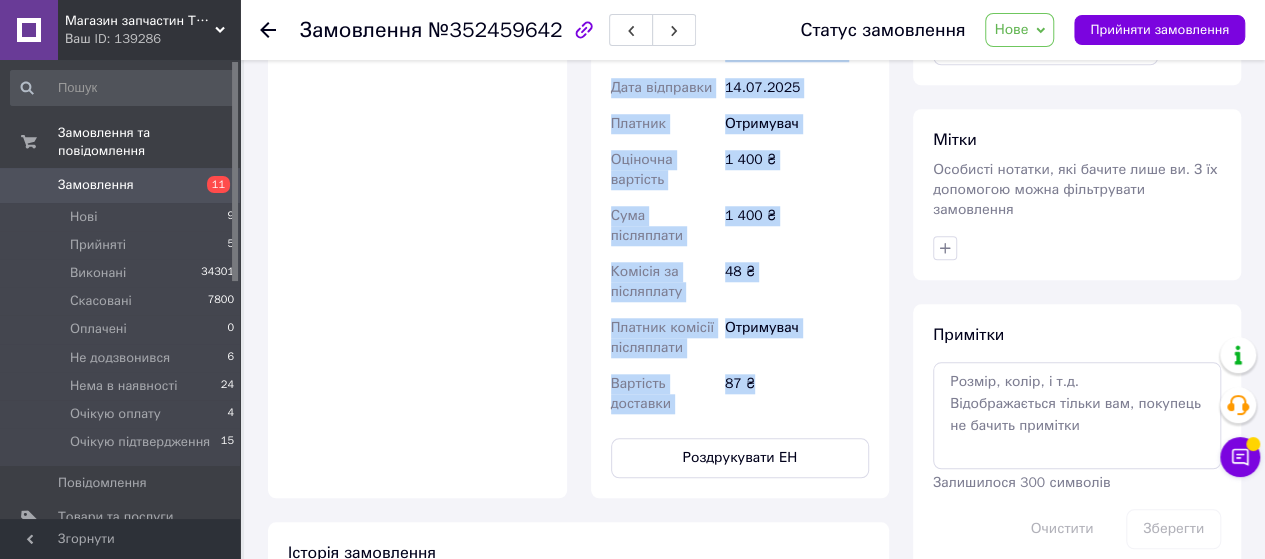 copy on "Нова Пошта (платна) Номер накладної 20451205000558 Статус відправлення Заплановано Отримувач Пупін Микола Васильович Телефон отримувача +380677718287 Адреса м. Стебник (Львівська обл.), №1: вул. Мельника Андрія, 2 Дата відправки 14.07.2025 Платник Отримувач Оціночна вартість 1 400 ₴ Сума післяплати 1 400 ₴ Комісія за післяплату 48 ₴ Платник комісії післяплати Отримувач Вартість доставки 87 ₴" 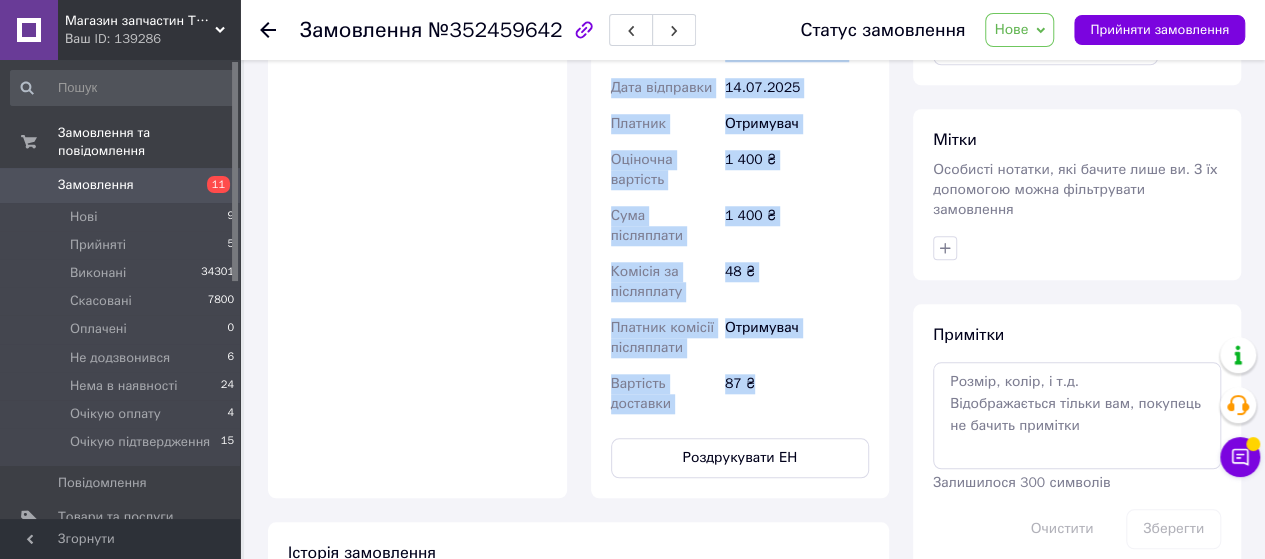 click on "Комісія за післяплату" at bounding box center [664, 282] 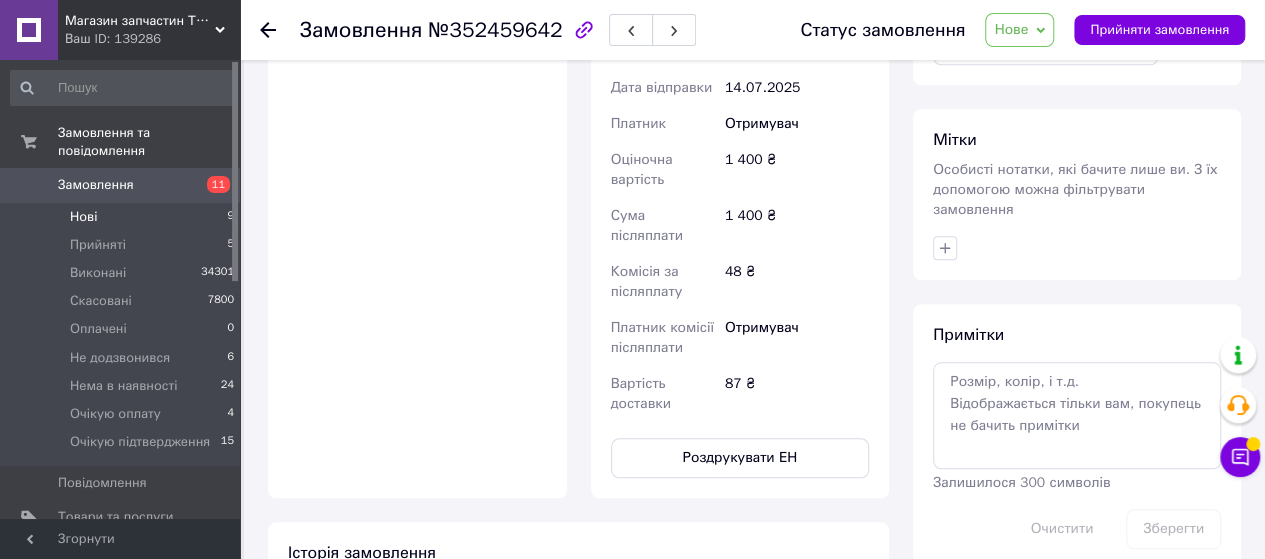 click on "Нові" at bounding box center [83, 217] 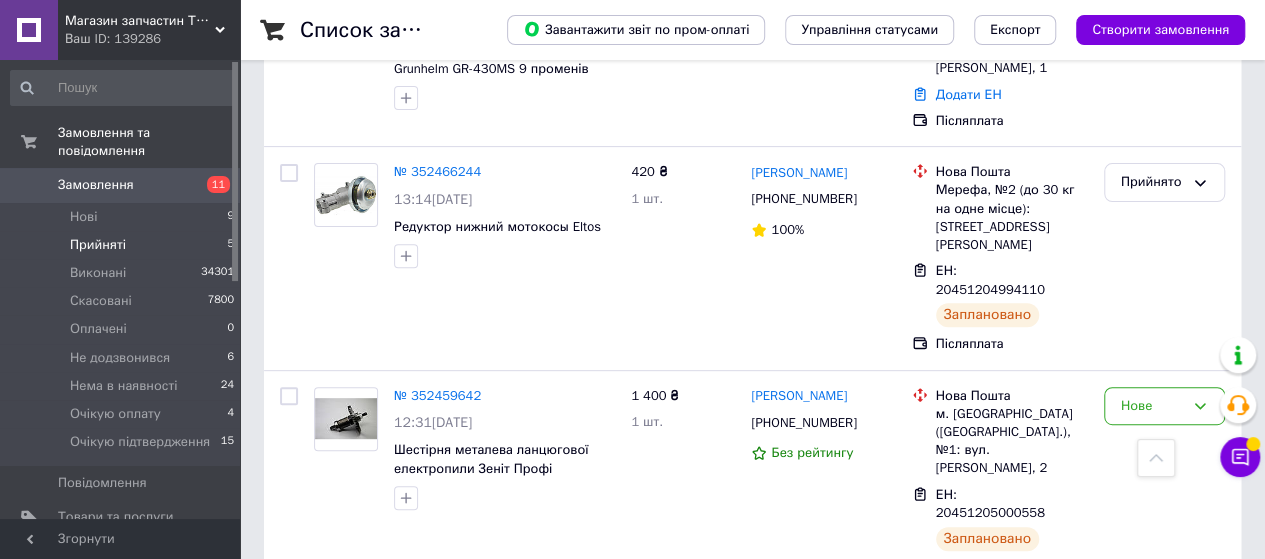 scroll, scrollTop: 200, scrollLeft: 0, axis: vertical 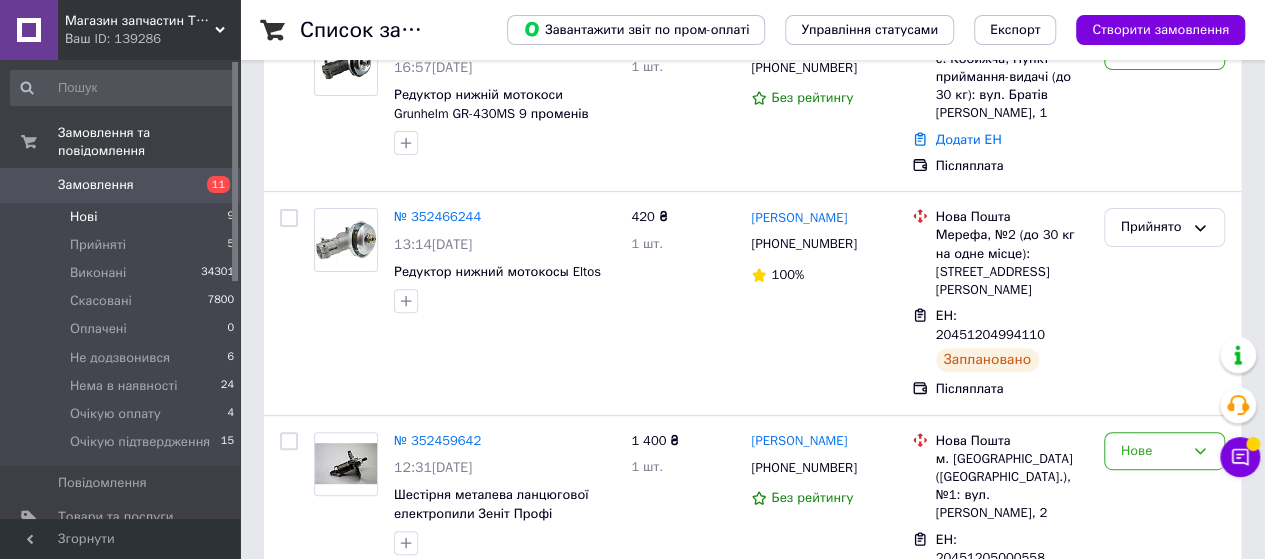 click on "Нові" at bounding box center [83, 217] 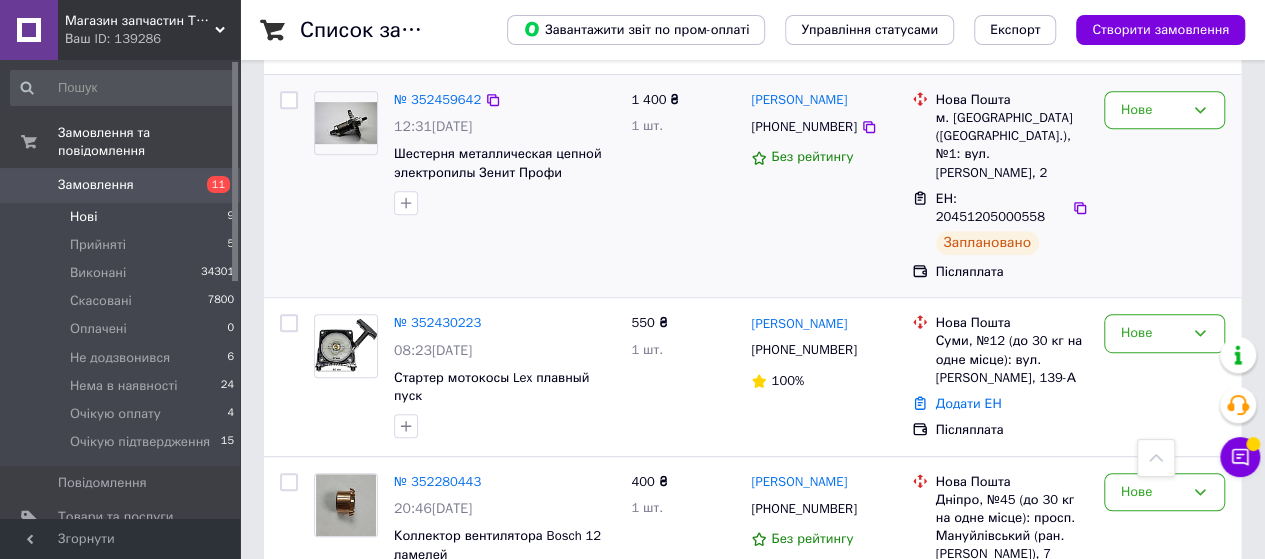 scroll, scrollTop: 500, scrollLeft: 0, axis: vertical 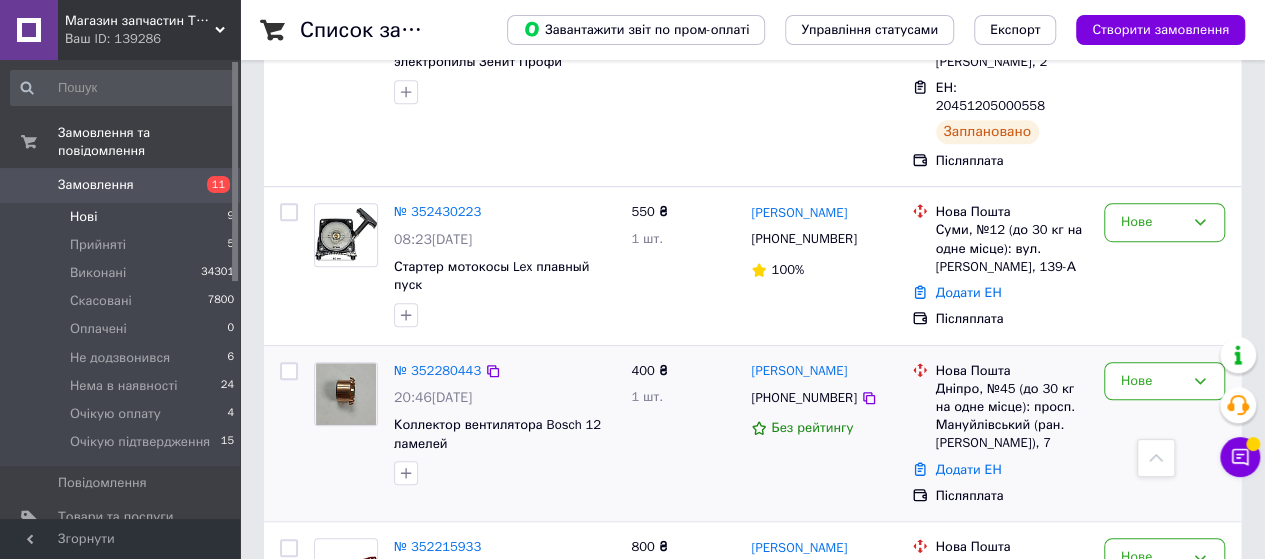 click on "№ 352280443 20:46, 11.07.2025 Коллектор вентилятора Bosch 12 ламелей" at bounding box center (504, 424) 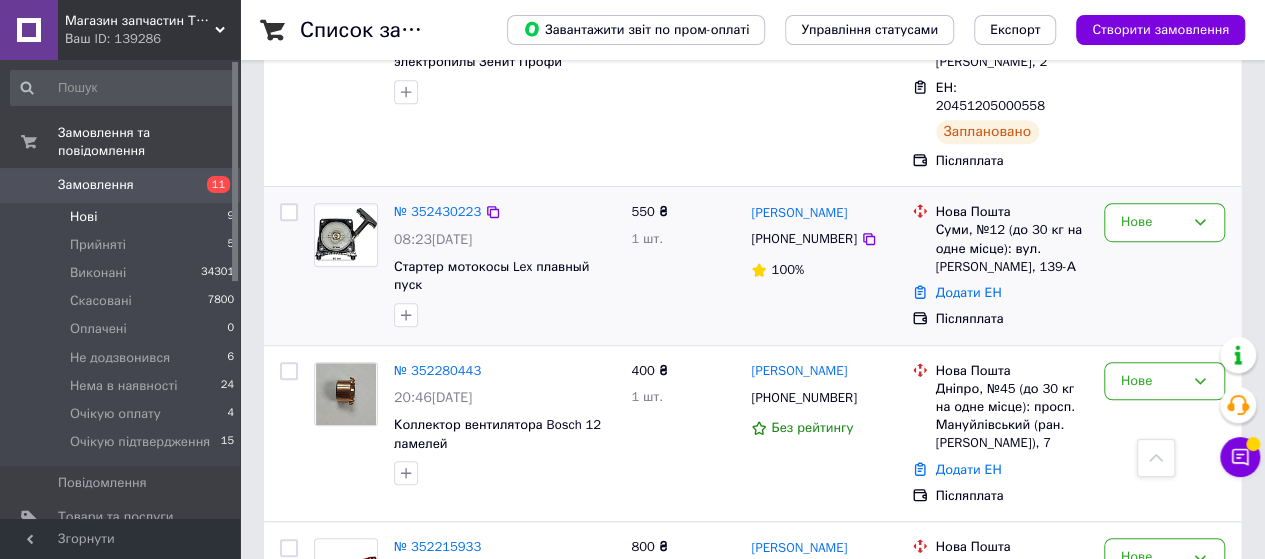 drag, startPoint x: 857, startPoint y: 202, endPoint x: 844, endPoint y: 217, distance: 19.849434 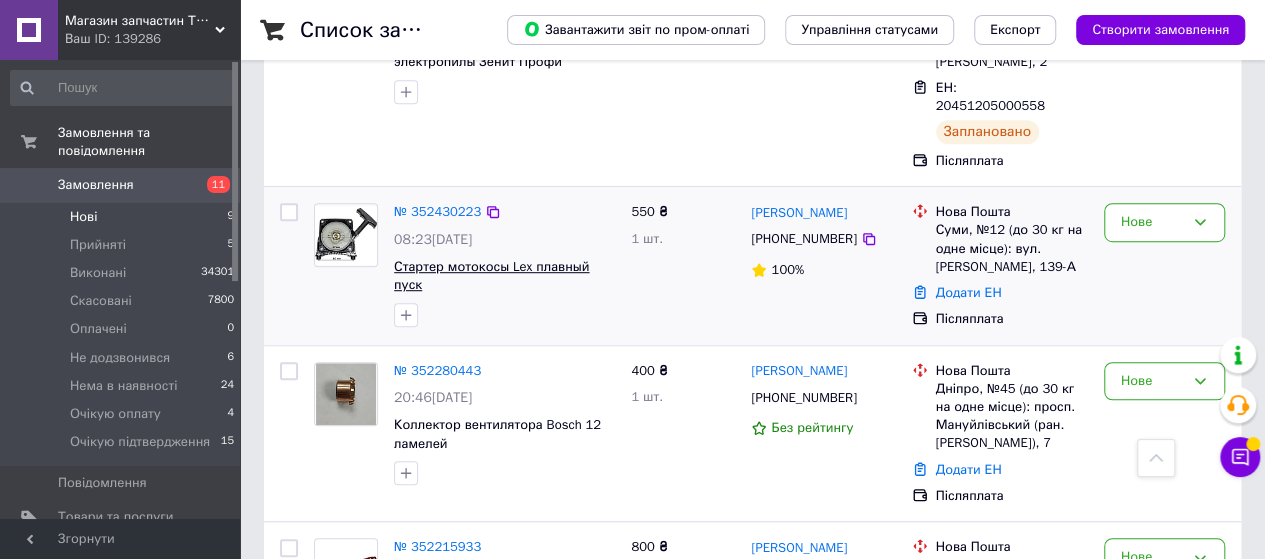 click on "Стартер мотокосы Lex плавный пуск" at bounding box center [491, 276] 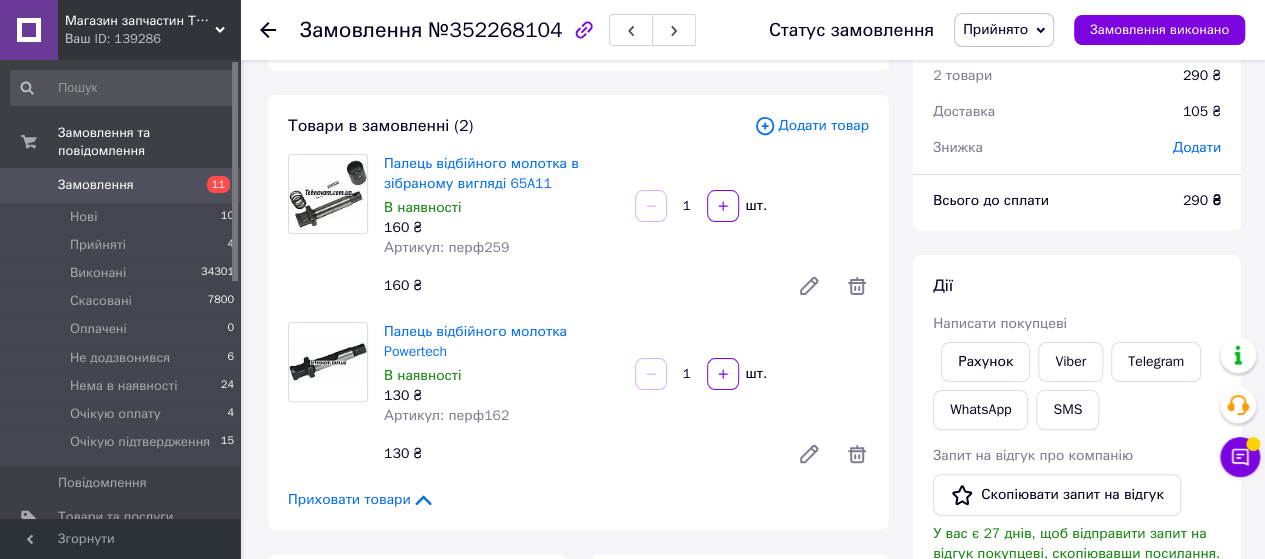scroll, scrollTop: 46, scrollLeft: 0, axis: vertical 